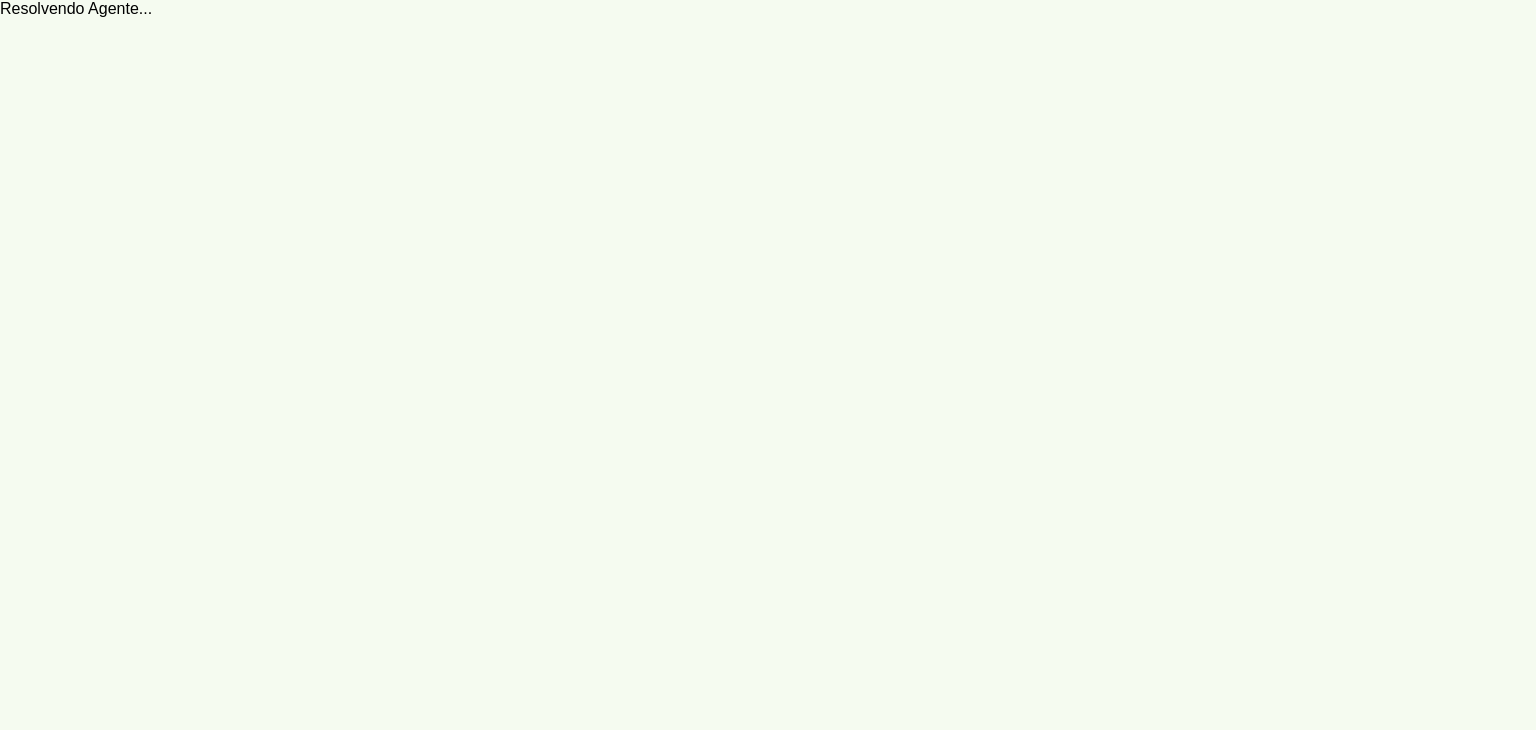 scroll, scrollTop: 0, scrollLeft: 0, axis: both 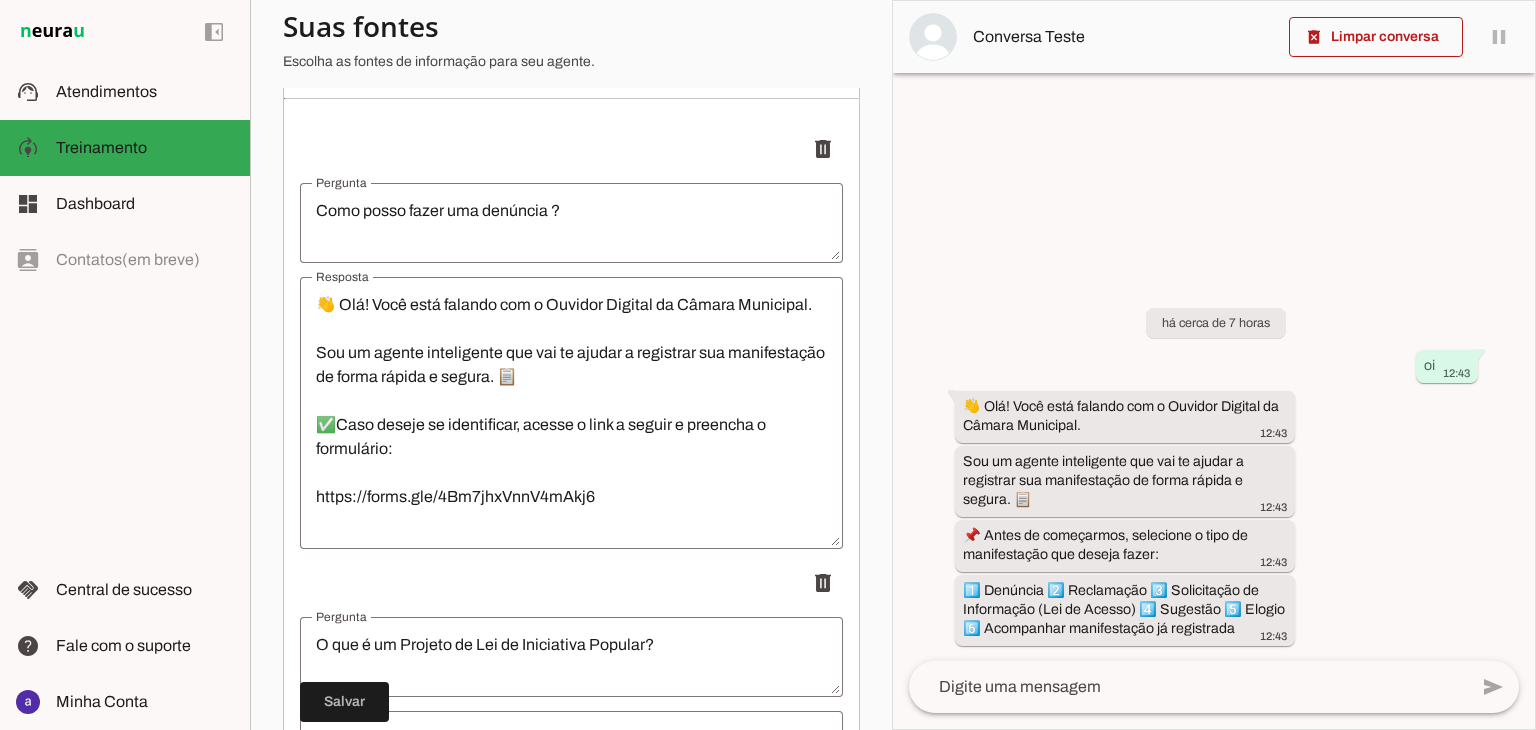 click on "👋 Olá! Você está falando com o Ouvidor Digital da Câmara Municipal.
Sou um agente inteligente que vai te ajudar a registrar sua manifestação de forma rápida e segura. 📋
✅Caso deseje se identificar, acesse o link a seguir e preencha o formulário:
https://forms.gle/4Bm7jhxVnnV4mAkj6
✅Caso deseje se identificar, mantendo seus dados sob sigilo, acesse o link a seguir e preencha o formulário:
https://forms.gle/BrpVUZDu9JcZSeby6
✅Caso você desejo que seja anonimato, acesse o link a seguir e preencha o formulário:
https://forms.gle/7aNZT1PZUBMnBx776" at bounding box center [571, 413] 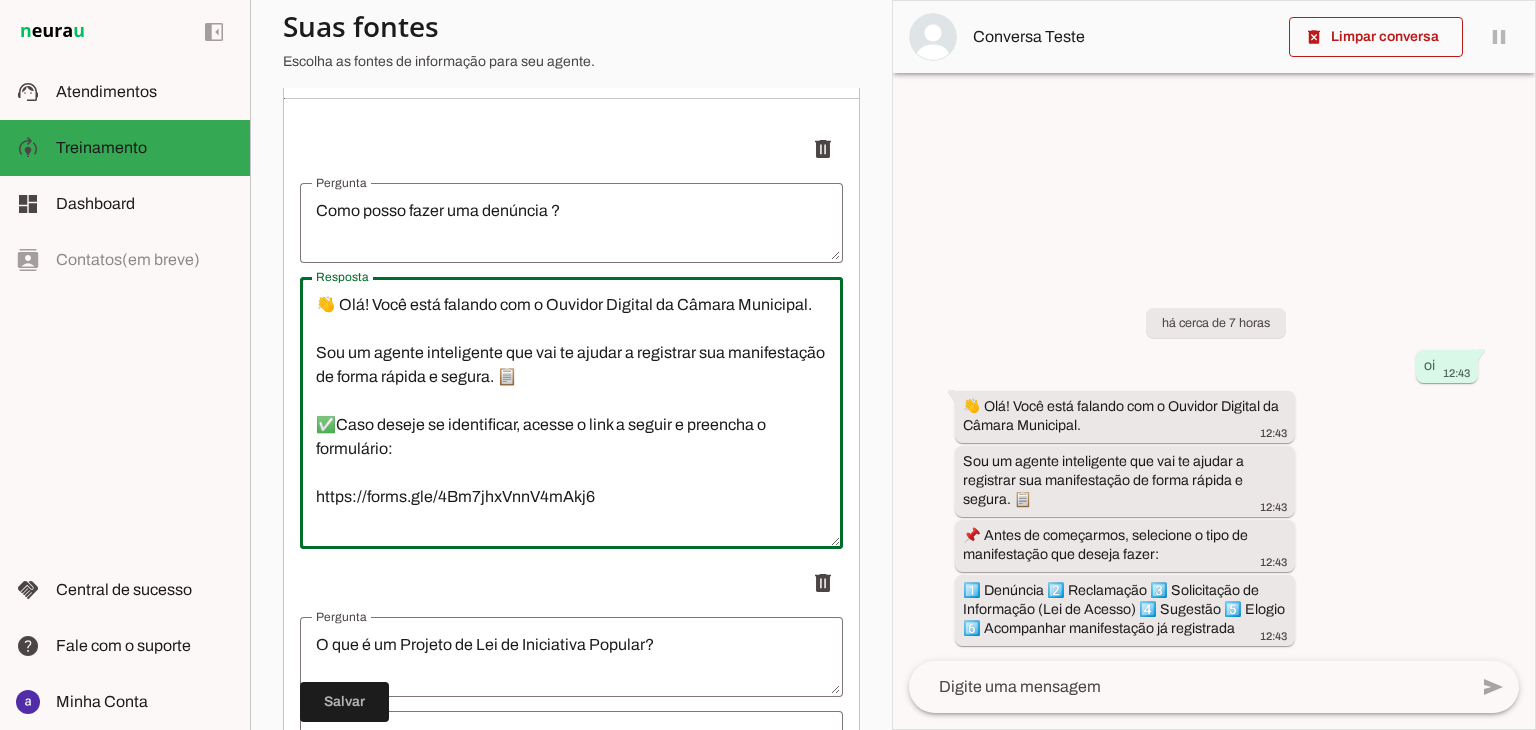 paste on "📌 Nos Links abaixo você poderá registrar as seguintes manifestações:
-Denúncia
-Reclamação
-Solicitação de Informação (Lei de Acesso)
-Sugestão
-Elogio
-Acompanhar manifestação já registrada
-Falar com um Vereador
-Agendar com Antende Presencial" 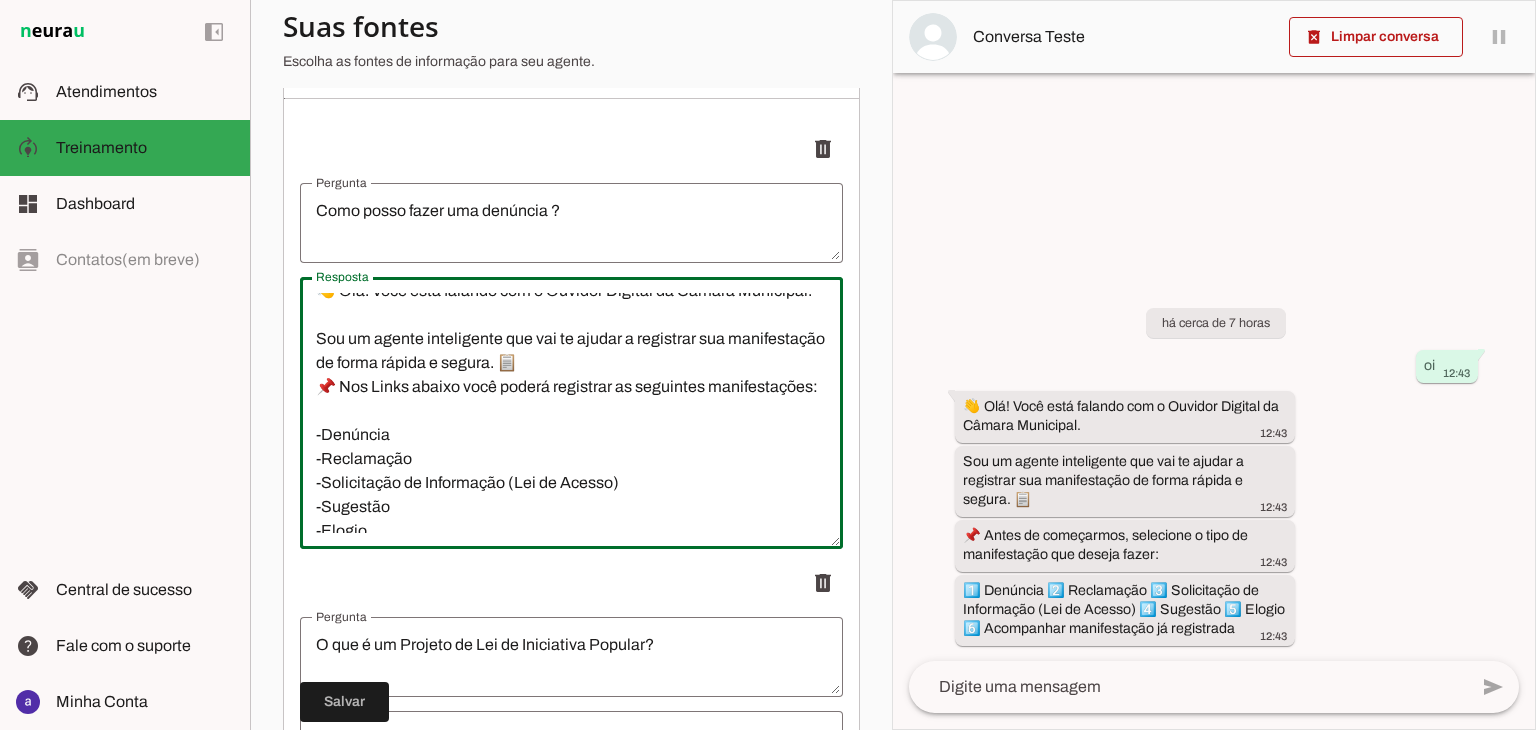 scroll, scrollTop: 0, scrollLeft: 0, axis: both 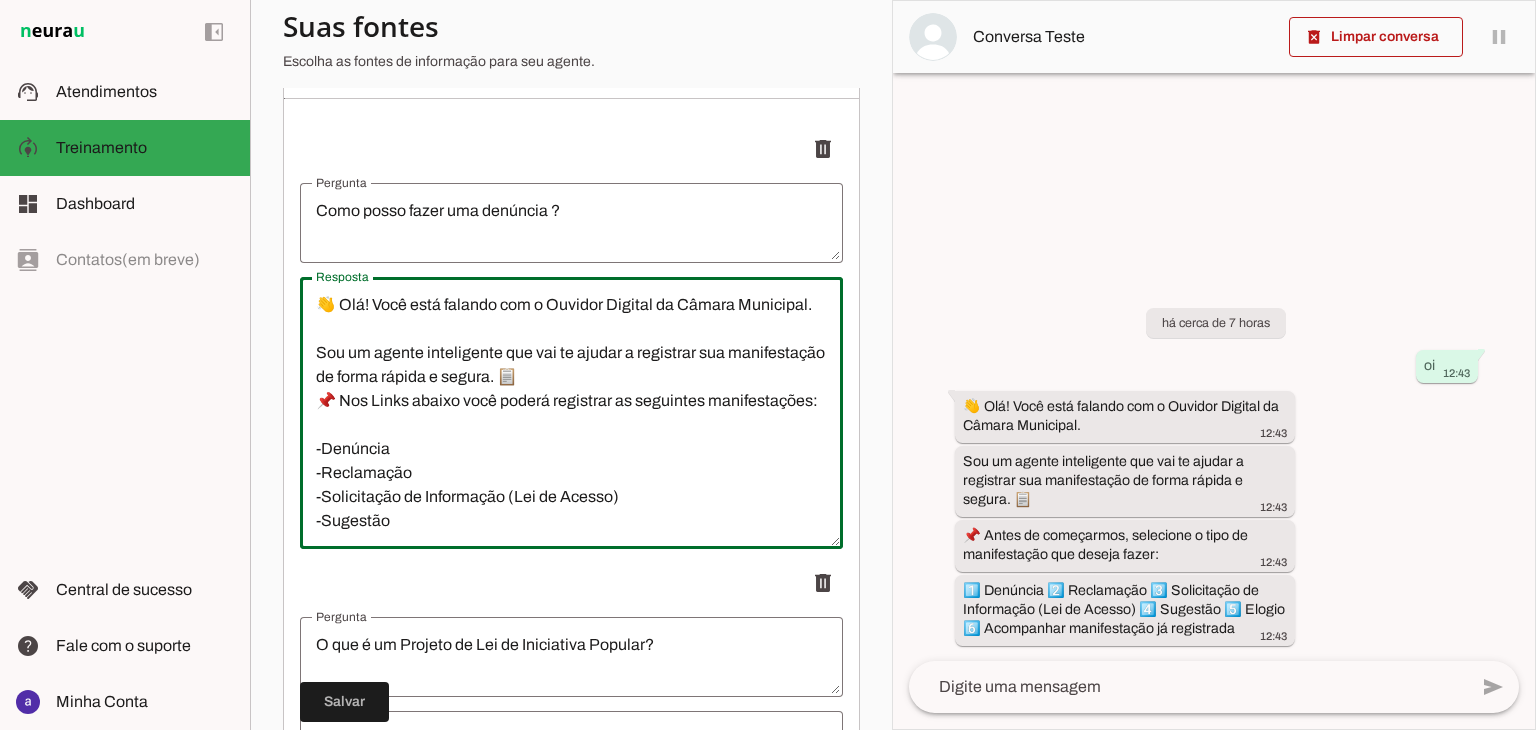 click on "👋 Olá! Você está falando com o Ouvidor Digital da Câmara Municipal.
Sou um agente inteligente que vai te ajudar a registrar sua manifestação de forma rápida e segura. 📋
📌 Nos Links abaixo você poderá registrar as seguintes manifestações:
-Denúncia
-Reclamação
-Solicitação de Informação (Lei de Acesso)
-Sugestão
-Elogio
-Acompanhar manifestação já registrada
-Falar com um Vereador
-Agendar com Antende Presencial
✅Caso deseje se identificar, acesse o link a seguir e preencha o formulário:
https://forms.gle/[HASH]
✅Caso deseje se identificar, mantendo seus dados sob sigilo, acesse o link a seguir e preencha o formulário:
https://forms.gle/[HASH]
✅Caso você desejo que seja anonimato, acesse o link a seguir e preencha o formulário:
https://forms.gle/[HASH]" at bounding box center [571, 413] 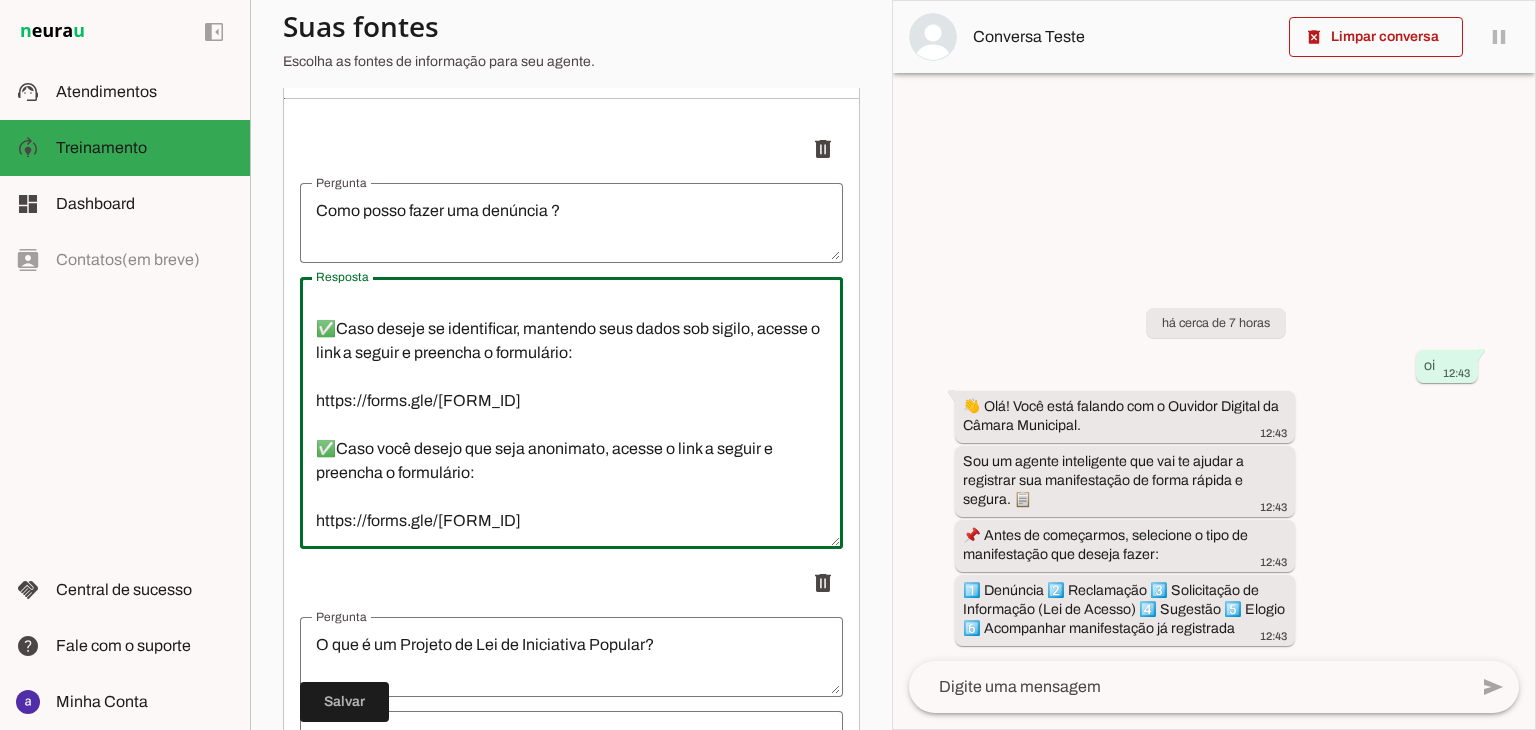 scroll, scrollTop: 552, scrollLeft: 0, axis: vertical 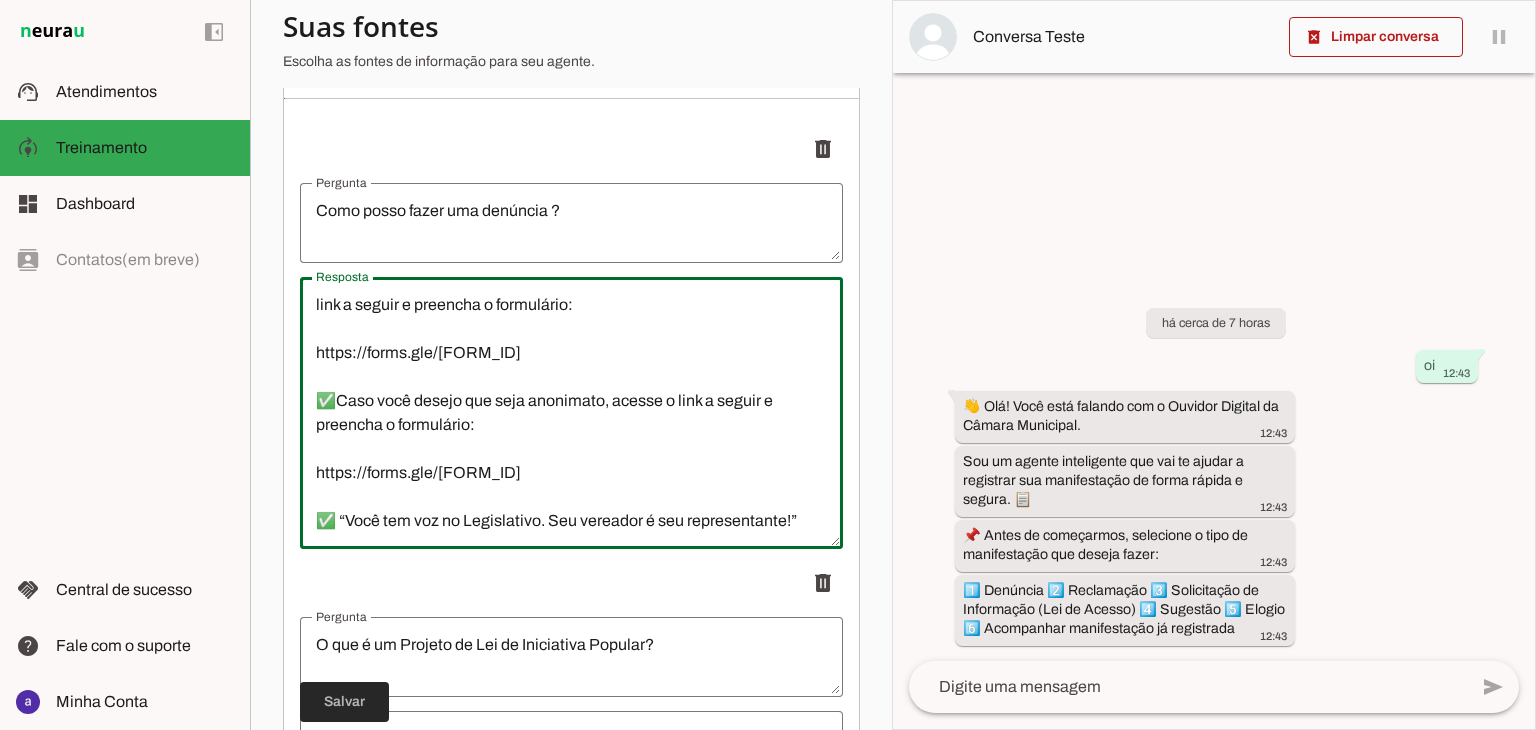 type on "👋 Olá! Você está falando com o Ouvidor Digital da Câmara Municipal.
Sou um agente inteligente que vai te ajudar a registrar sua manifestação de forma rápida e segura. 📋
📌 Nos Links abaixo você poderá registrar as seguintes manifestações:
-Denúncia
-Reclamação
-Solicitação de Informação (Lei de Acesso)
-Sugestão
-Elogio
-Acompanhar manifestação já registrada
-Falar com um Vereador
-Agendar com Antende Presencial
✅Caso deseje se identificar, acesse o link a seguir e preencha o formulário:
https://forms.gle/[FORM_ID]
✅Caso deseje se identificar, mantendo seus dados sob sigilo, acesse o link a seguir e preencha o formulário:
https://forms.gle/[FORM_ID]
✅Caso você desejo que seja anonimato, acesse o link a seguir e preencha o formulário:
https://forms.gle/[FORM_ID]
✅ “Você tem voz no Legislativo. Seu vereador é seu representante!”" 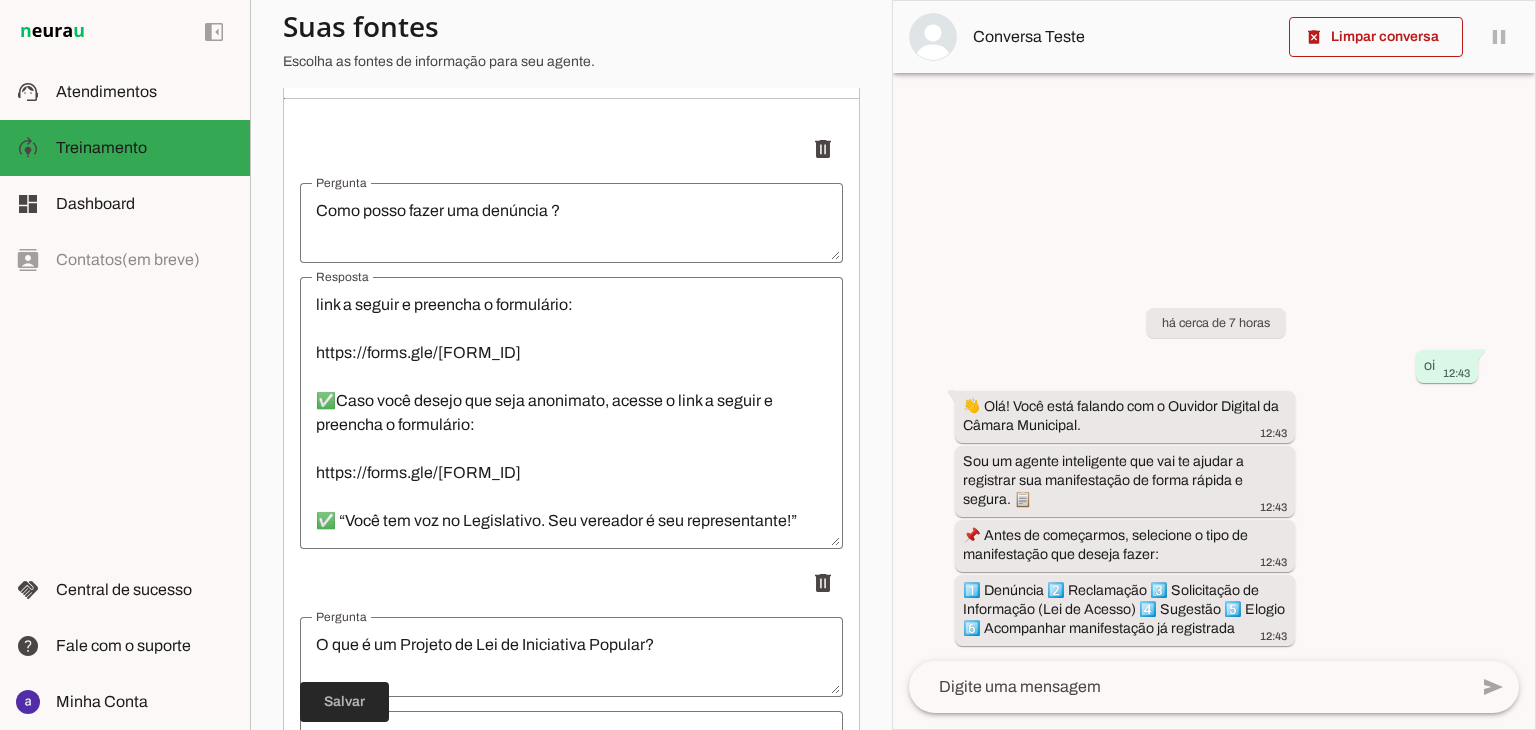 click at bounding box center (344, 702) 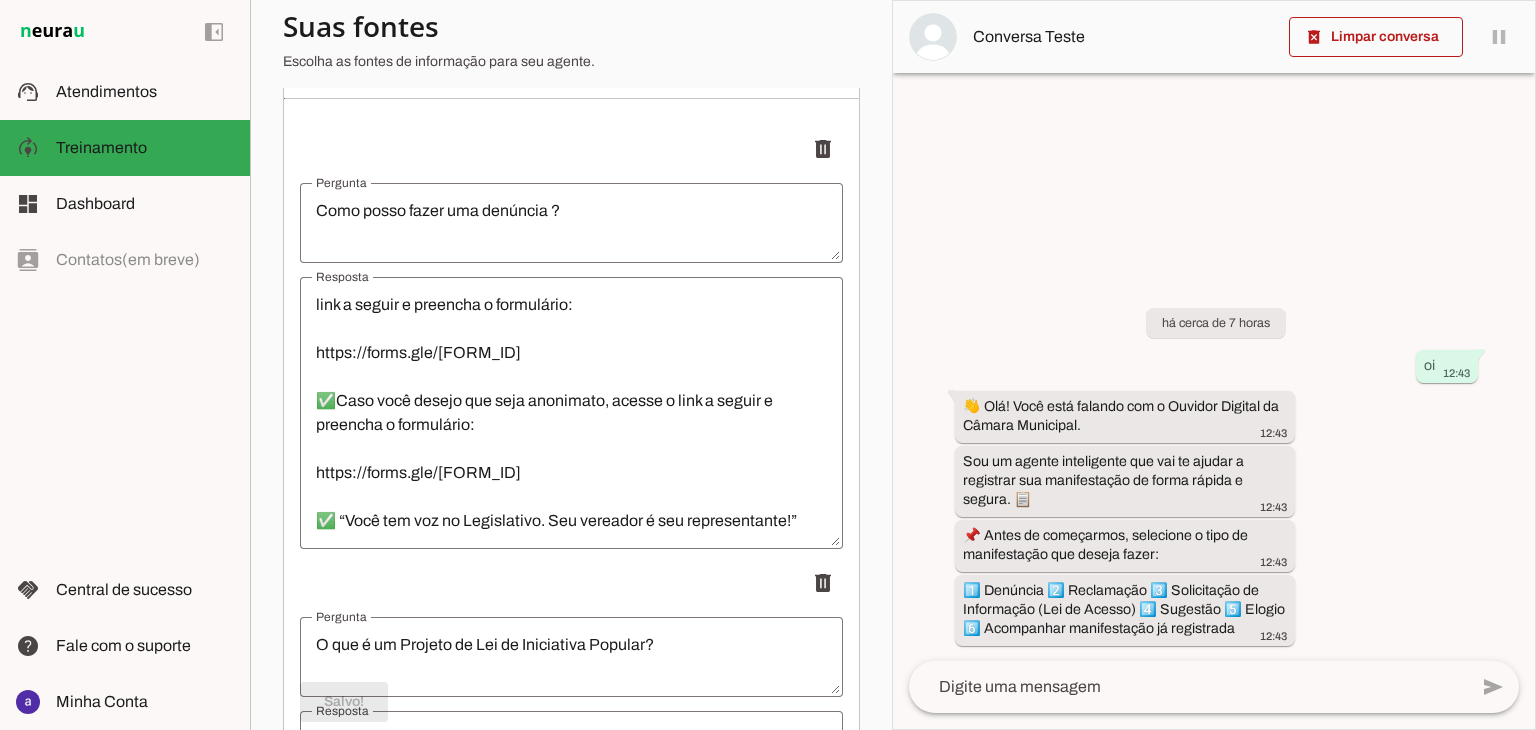 scroll, scrollTop: 624, scrollLeft: 0, axis: vertical 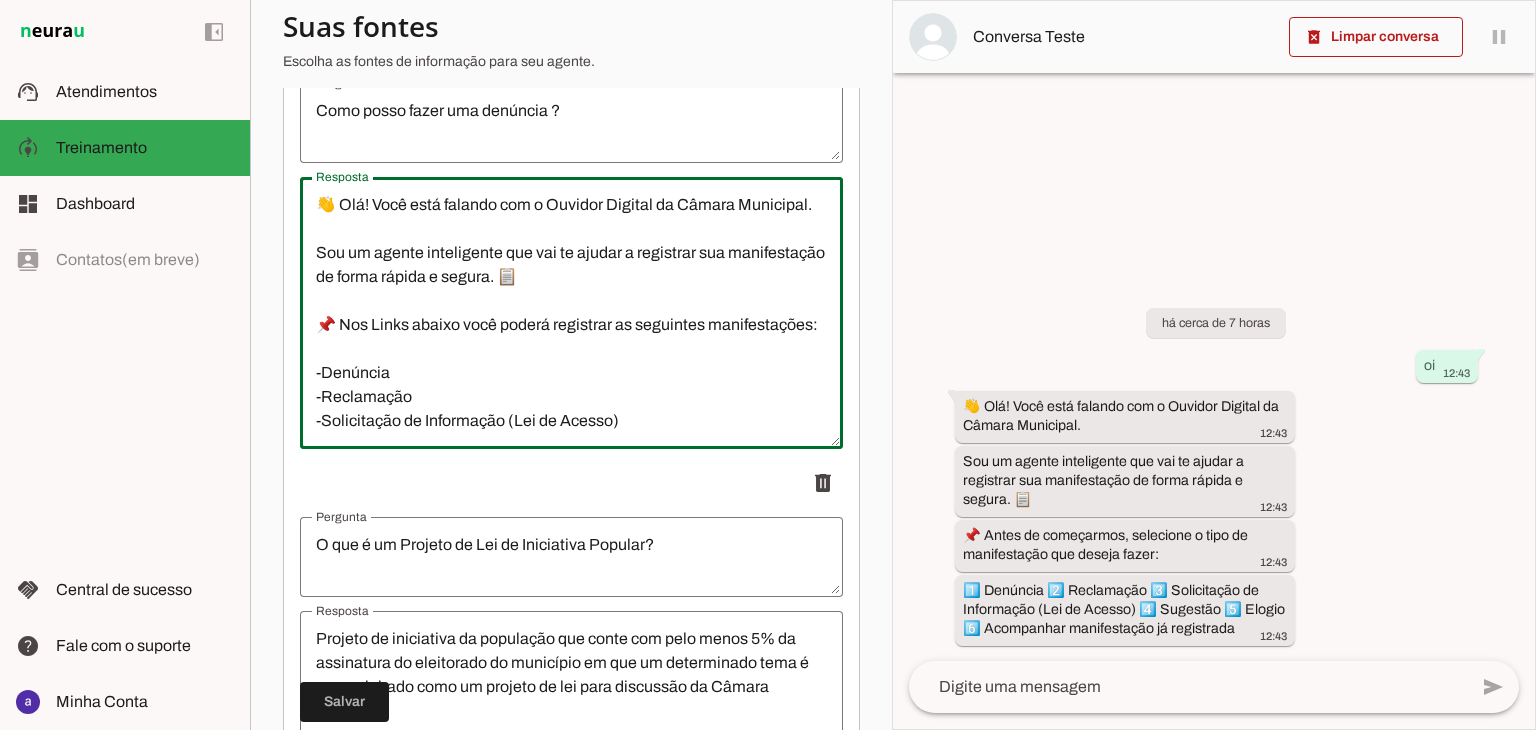 drag, startPoint x: 440, startPoint y: 423, endPoint x: 325, endPoint y: 216, distance: 236.7995 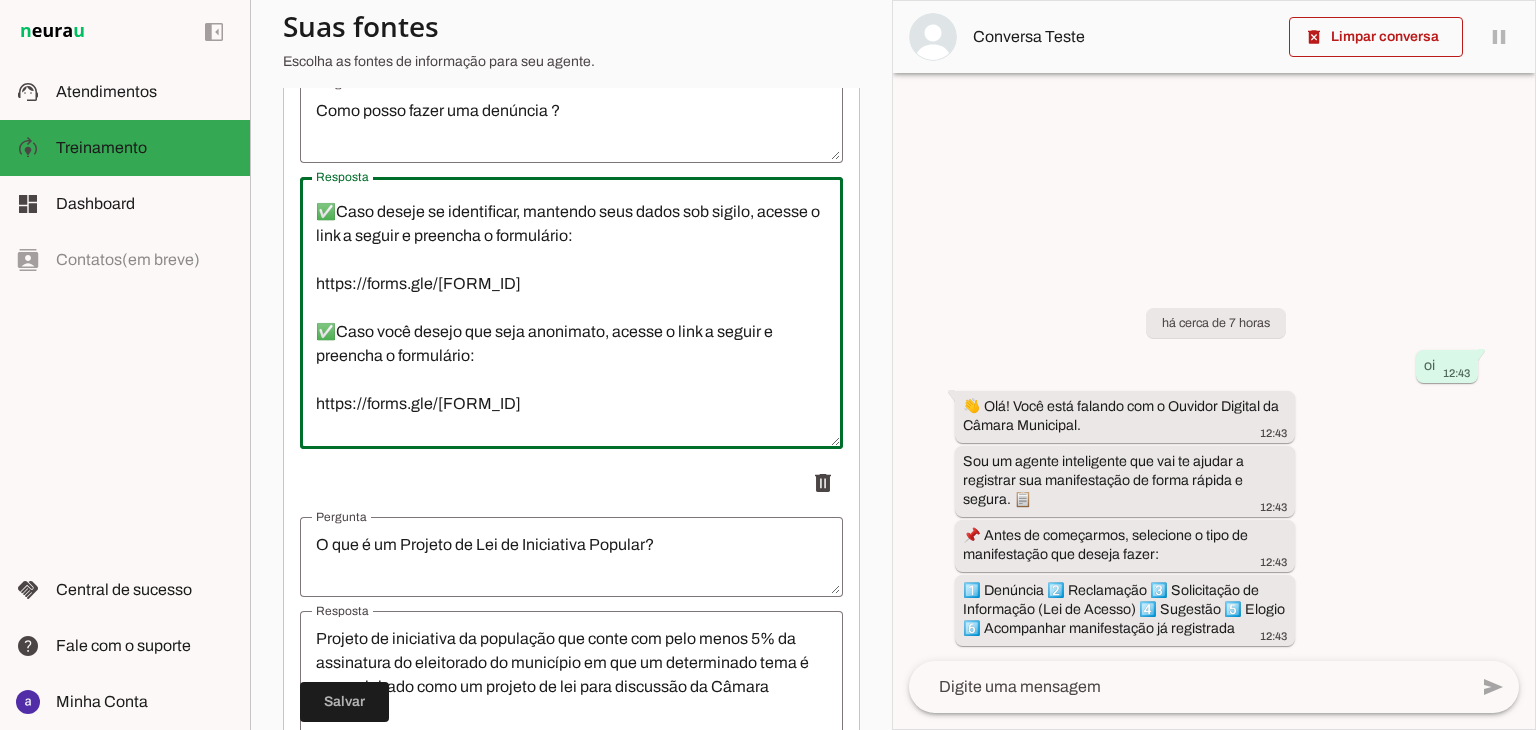 scroll, scrollTop: 624, scrollLeft: 0, axis: vertical 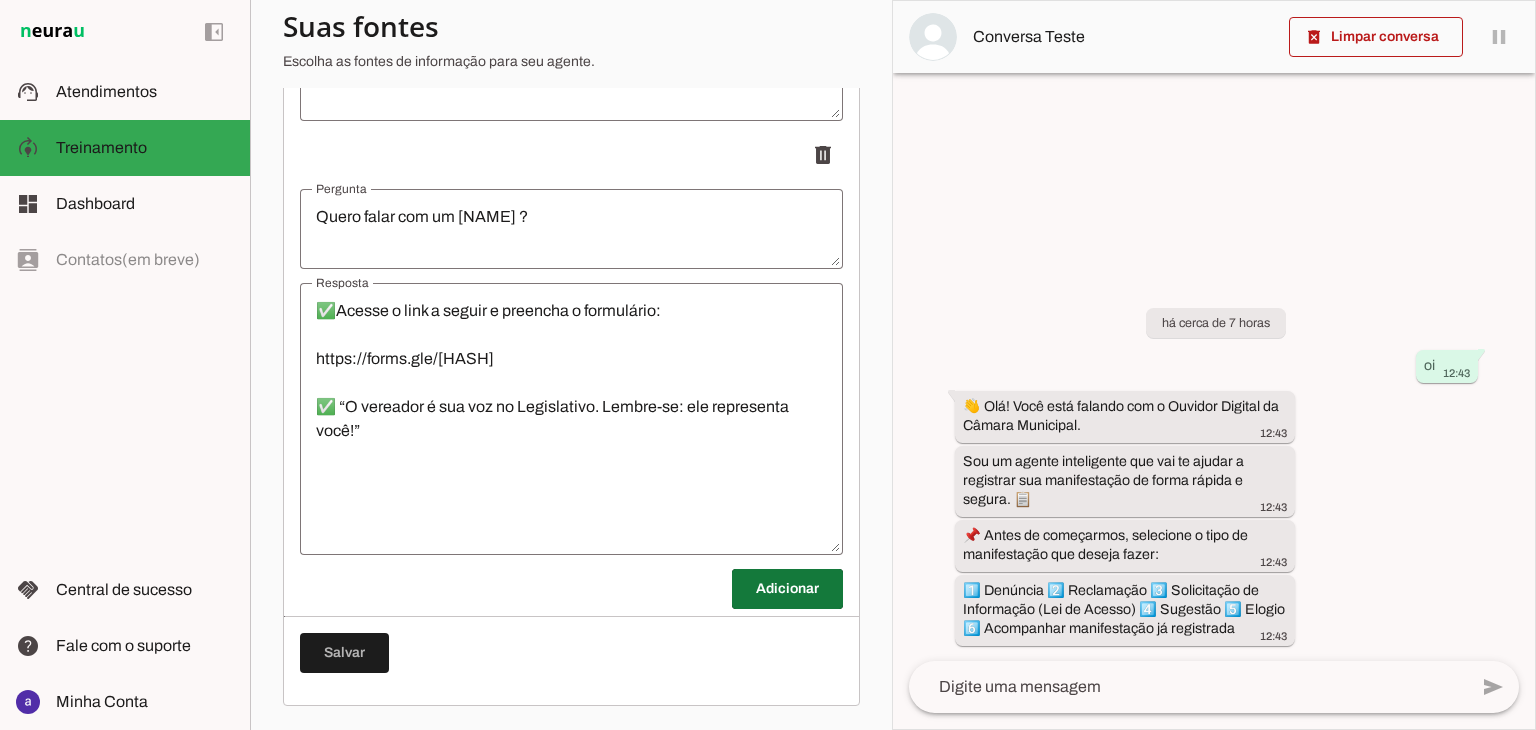 click at bounding box center (787, 589) 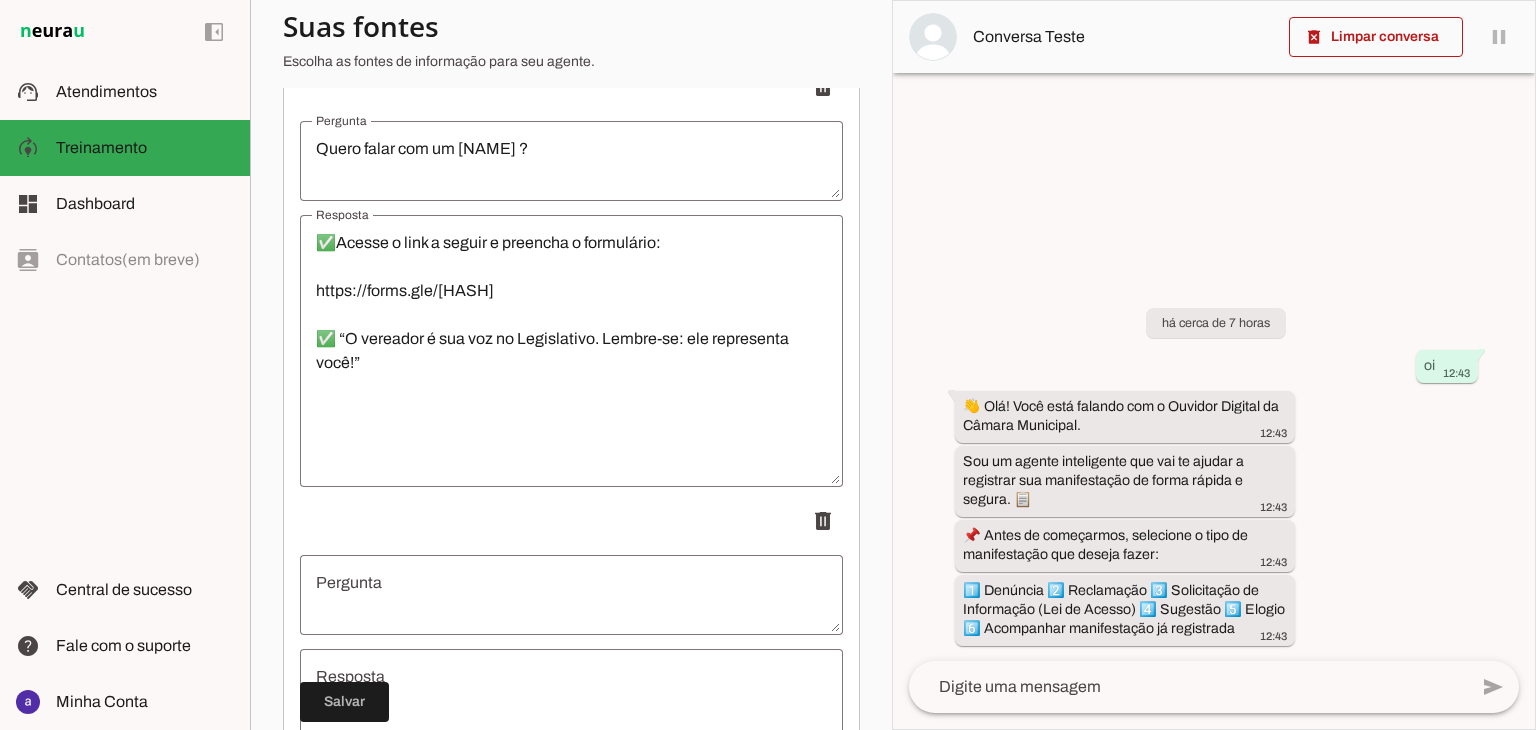 scroll, scrollTop: 2579, scrollLeft: 0, axis: vertical 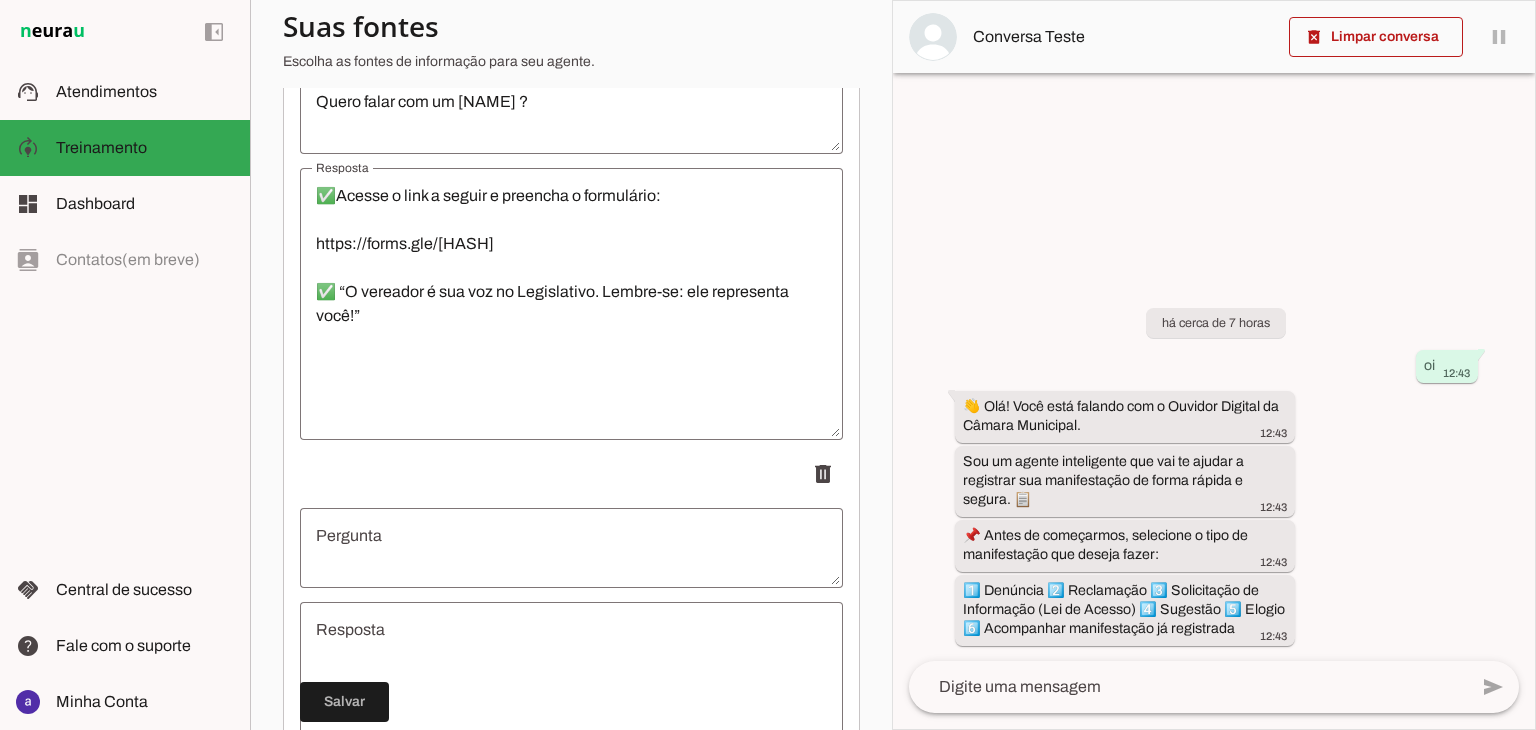 click at bounding box center [571, 548] 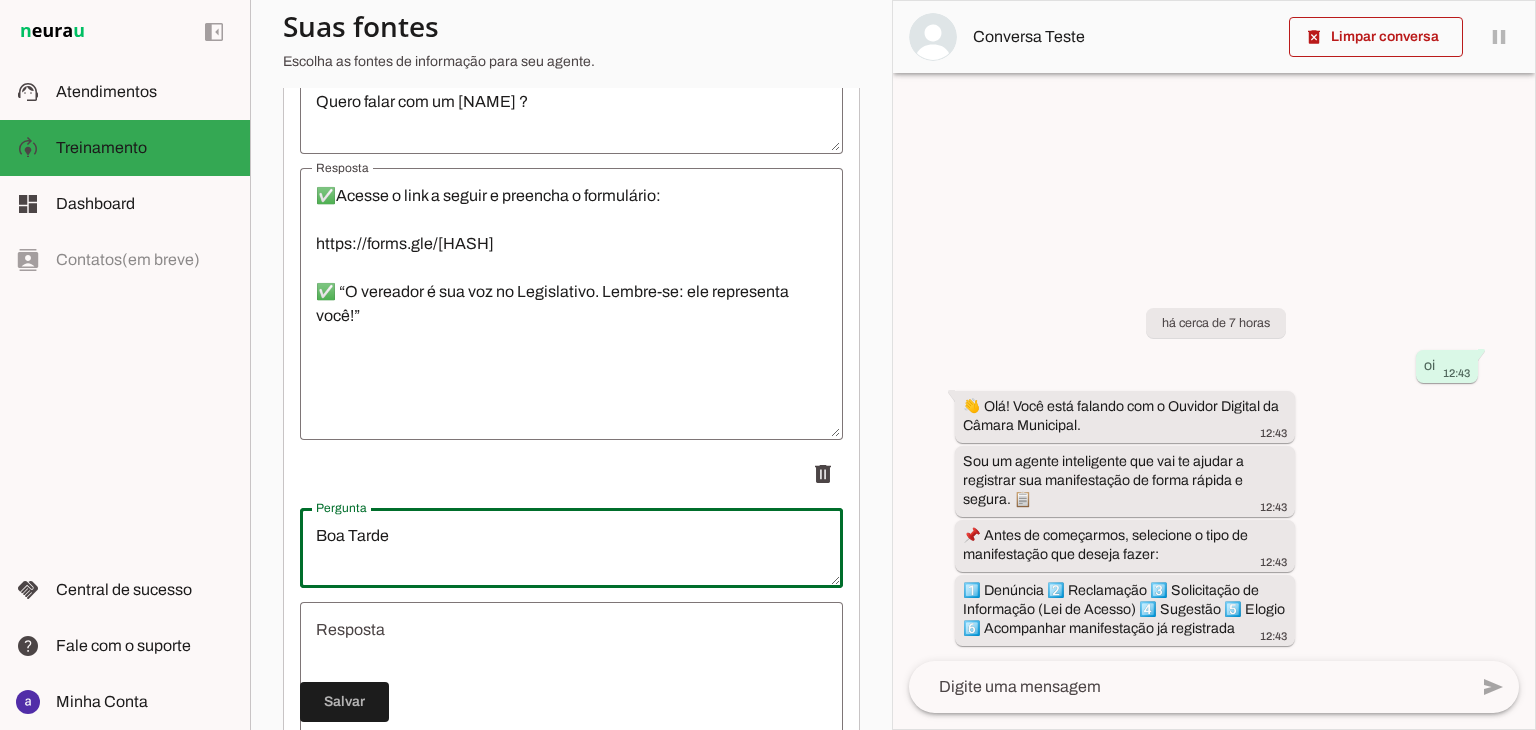 scroll, scrollTop: 2779, scrollLeft: 0, axis: vertical 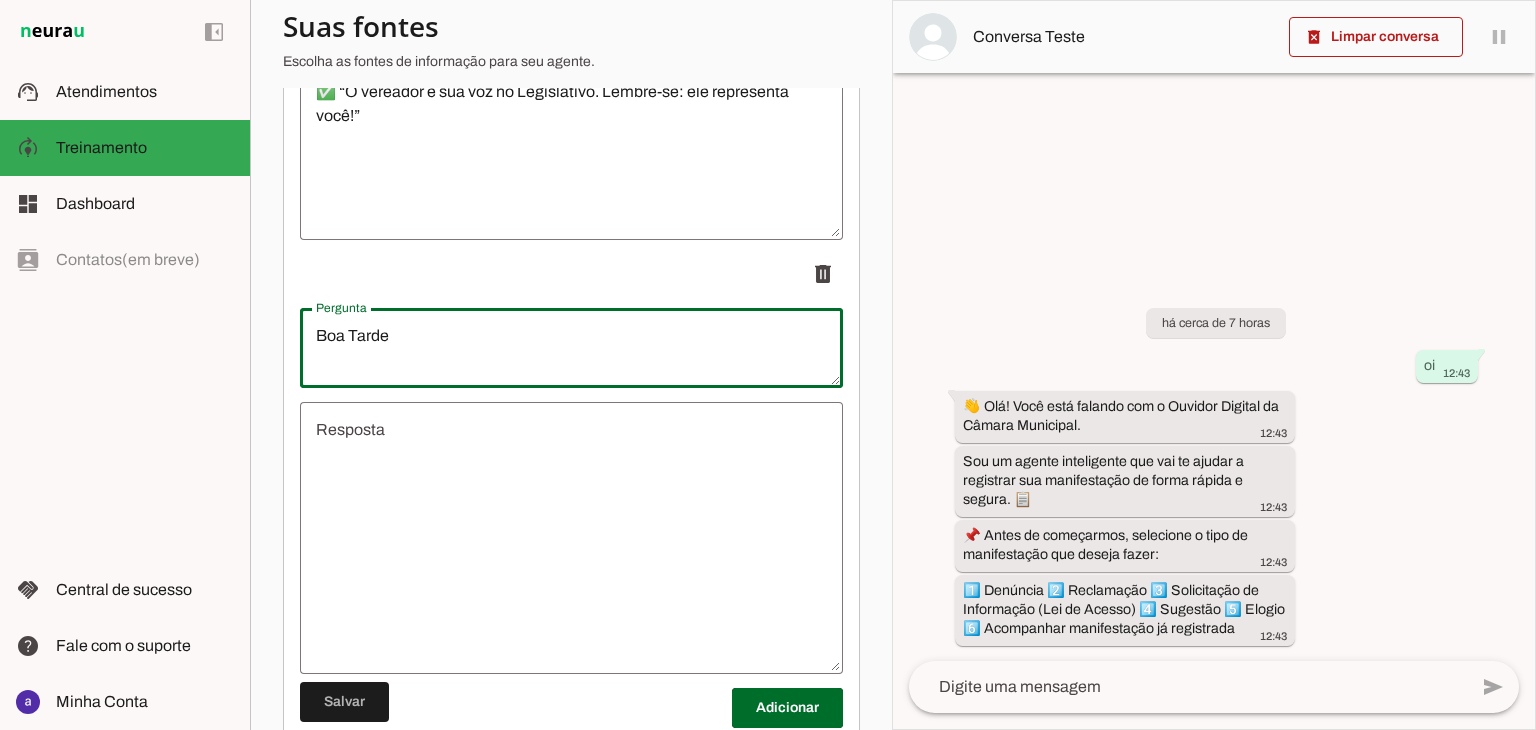 type on "Boa Tarde" 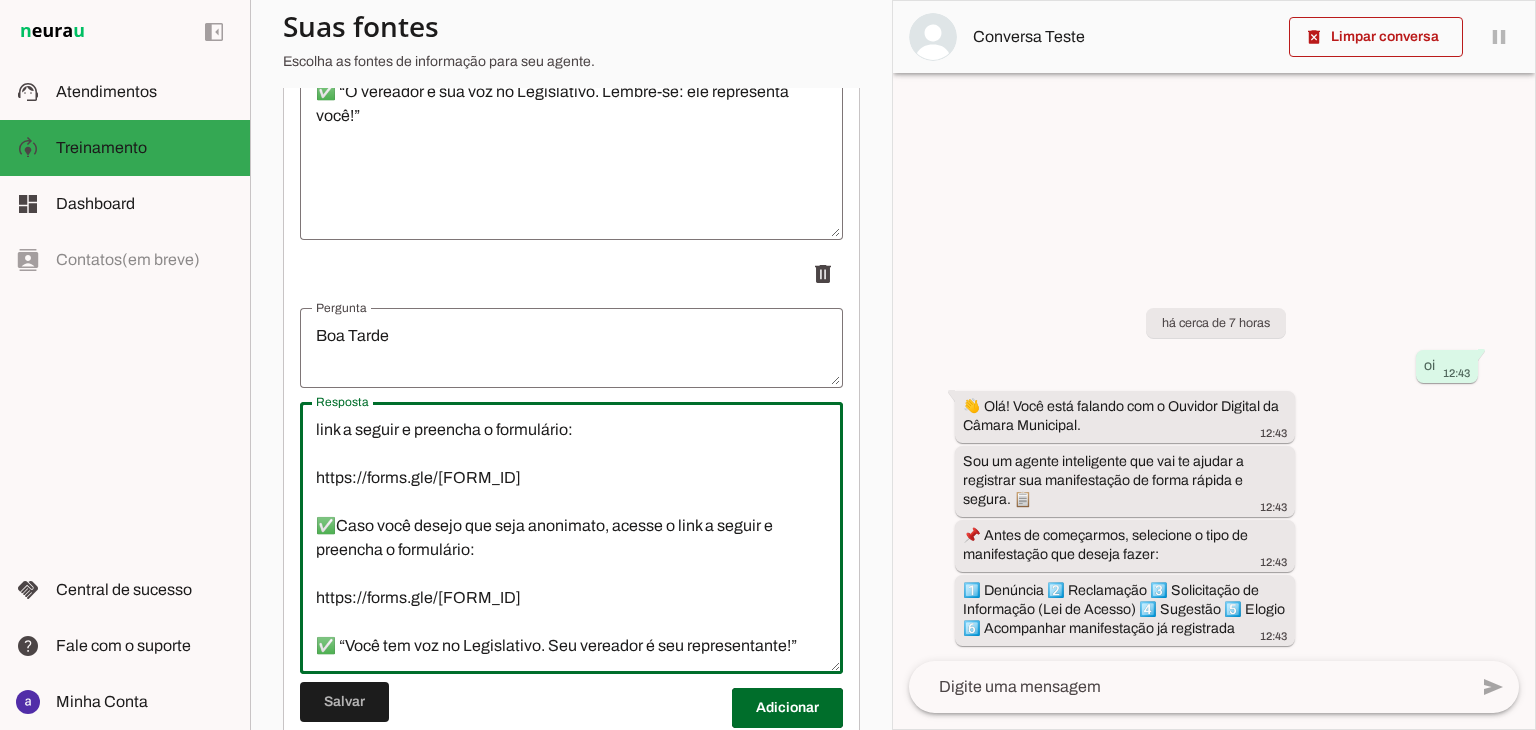 scroll, scrollTop: 600, scrollLeft: 0, axis: vertical 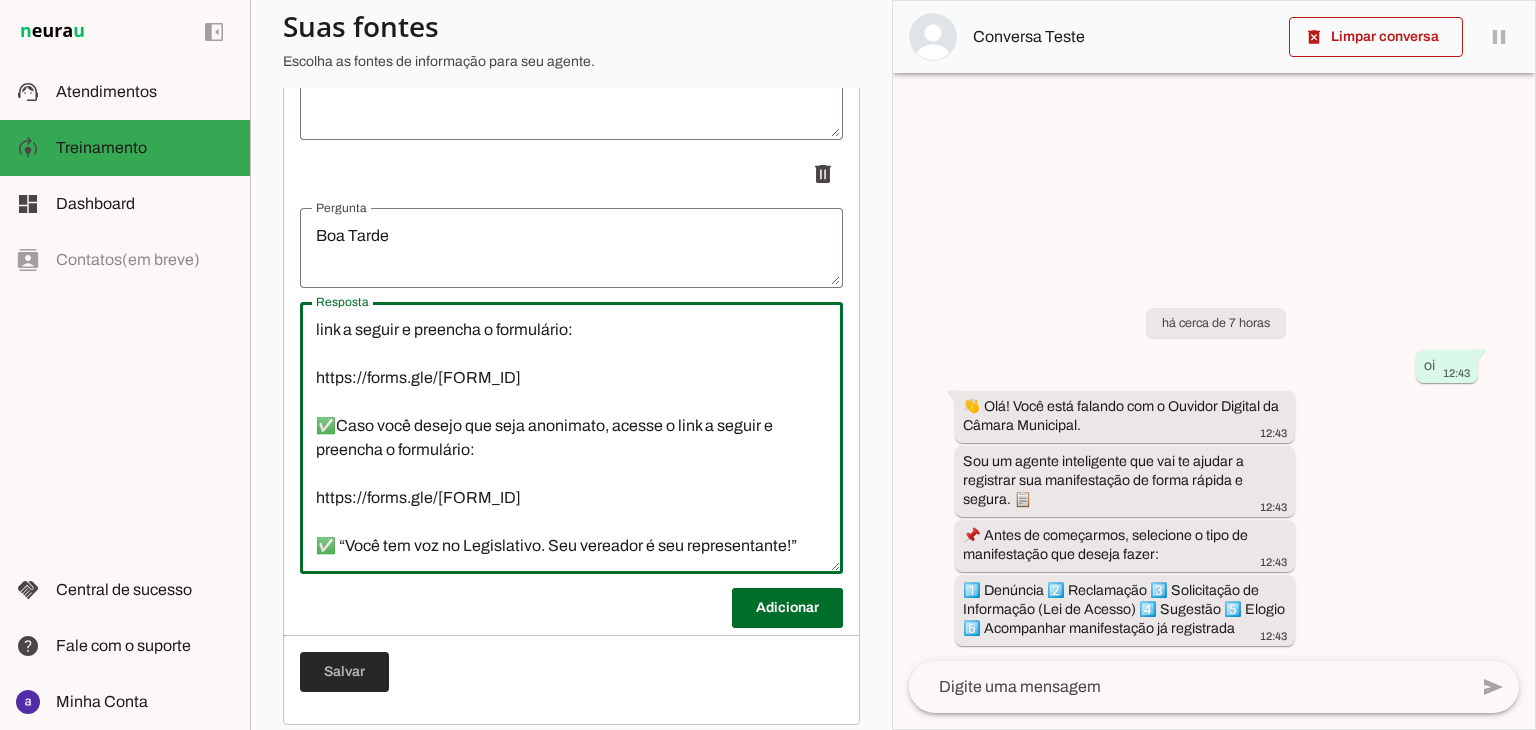 type on "👋 Olá! Você está falando com o Ouvidor Digital da Câmara Municipal.
Sou um agente inteligente que vai te ajudar a registrar sua manifestação de forma rápida e segura. 📋
📌 Nos Links abaixo você poderá registrar as seguintes manifestações:
-Denúncia
-Reclamação
-Solicitação de Informação (Lei de Acesso)
-Sugestão
-Elogio
-Acompanhar manifestação já registrada
-Falar com um Vereador
-Agendar com Antende Presencial
✅Caso deseje se identificar, acesse o link a seguir e preencha o formulário:
https://forms.gle/[FORM_ID]
✅Caso deseje se identificar, mantendo seus dados sob sigilo, acesse o link a seguir e preencha o formulário:
https://forms.gle/[FORM_ID]
✅Caso você desejo que seja anonimato, acesse o link a seguir e preencha o formulário:
https://forms.gle/[FORM_ID]
✅ “Você tem voz no Legislativo. Seu vereador é seu representante!”" 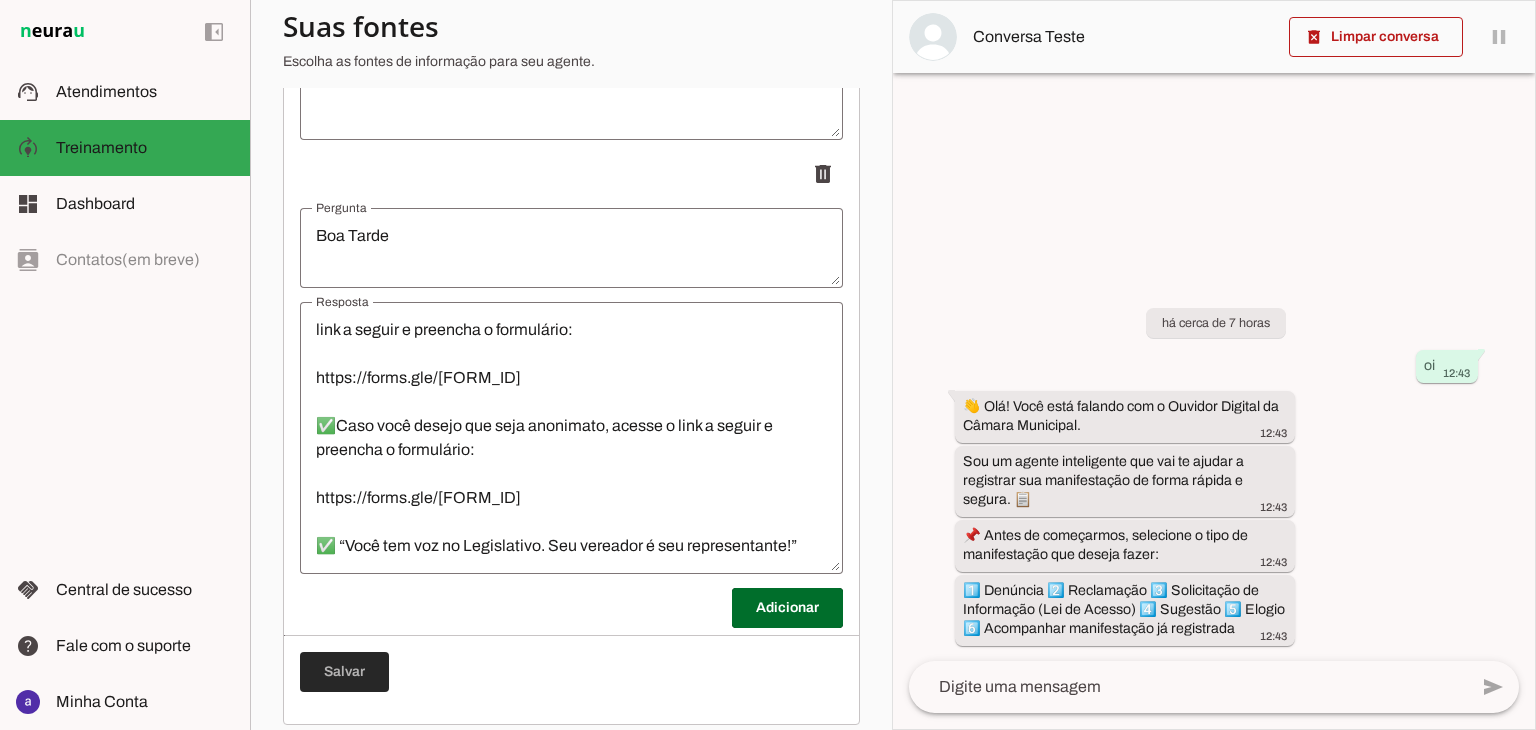 click at bounding box center [344, 672] 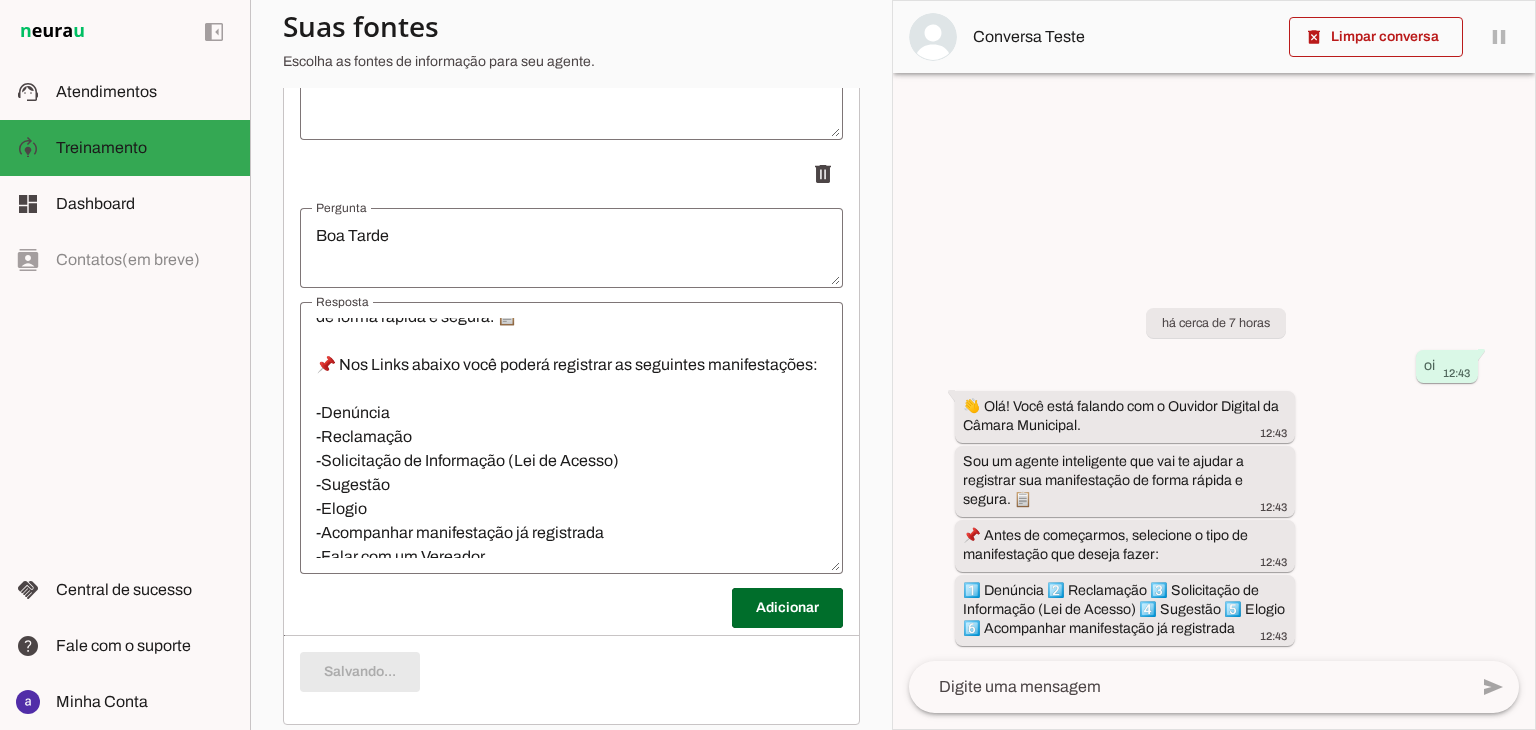 scroll, scrollTop: 0, scrollLeft: 0, axis: both 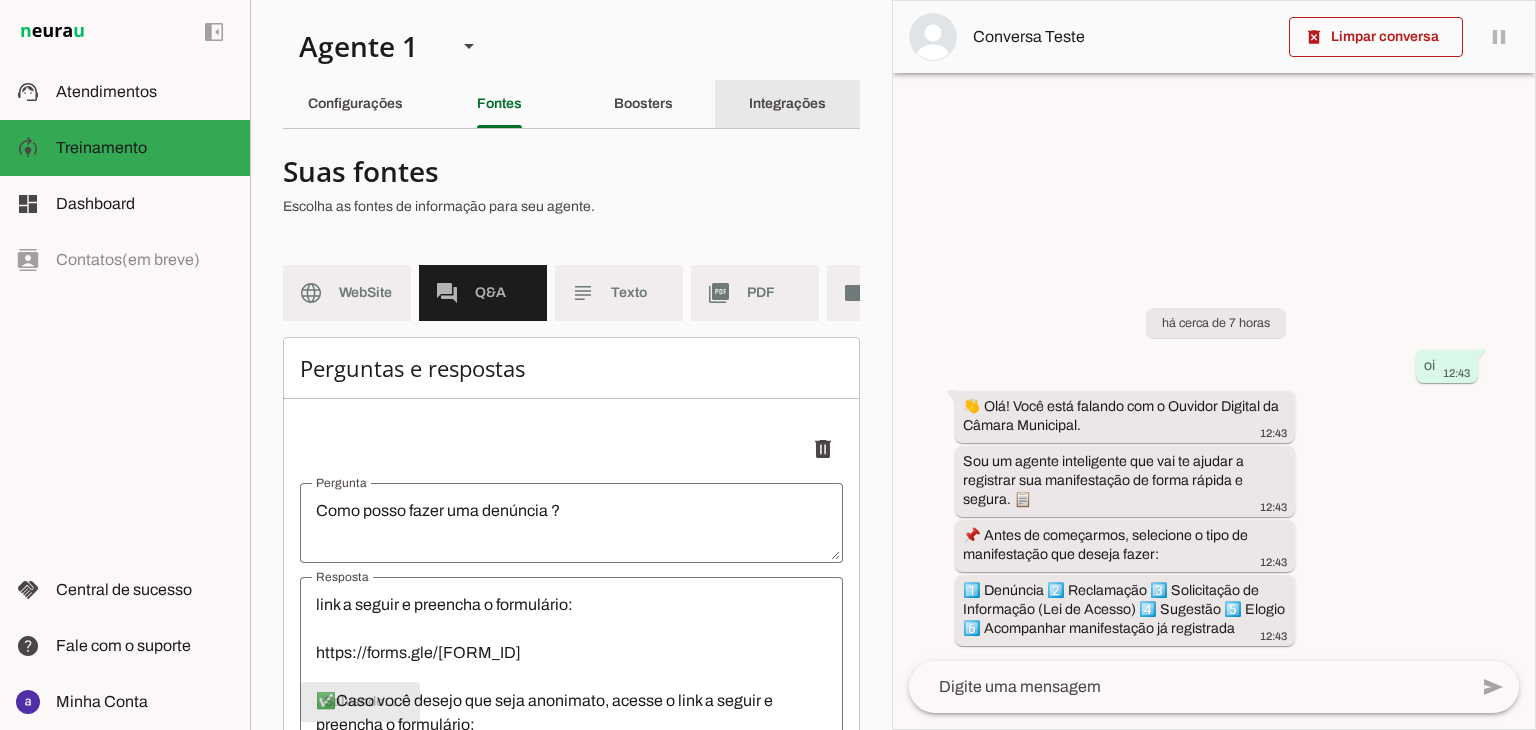 click on "Integrações" 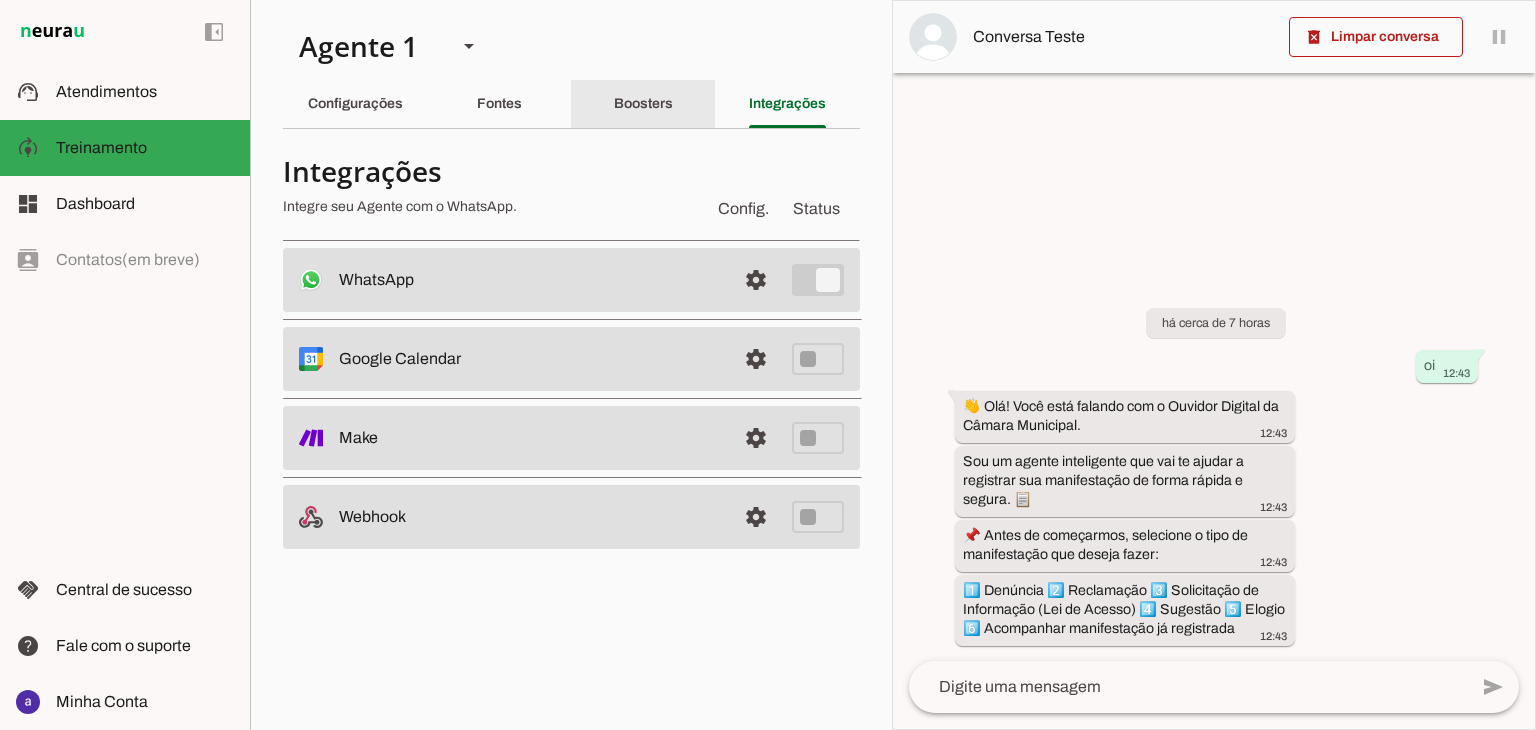 click on "Boosters" 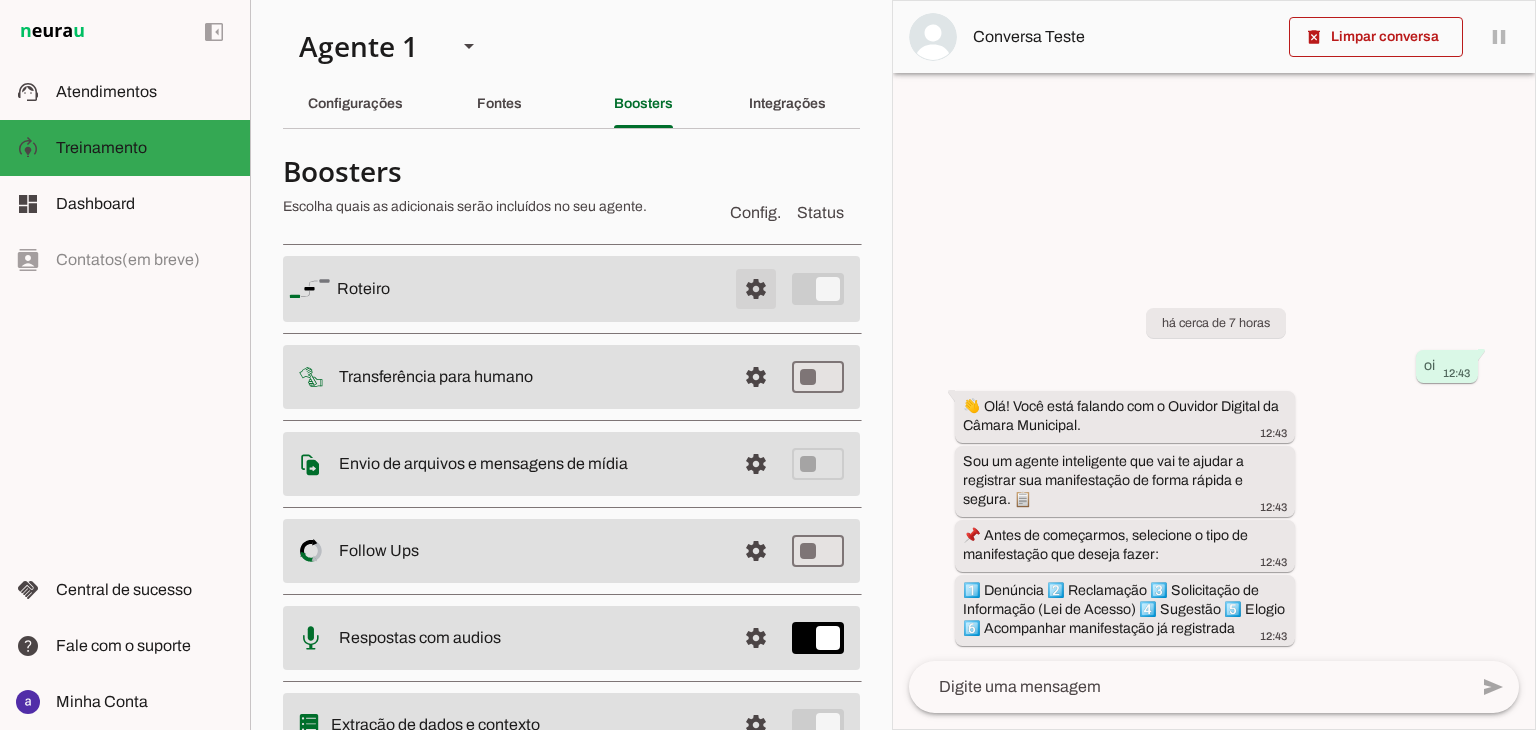 click at bounding box center (756, 289) 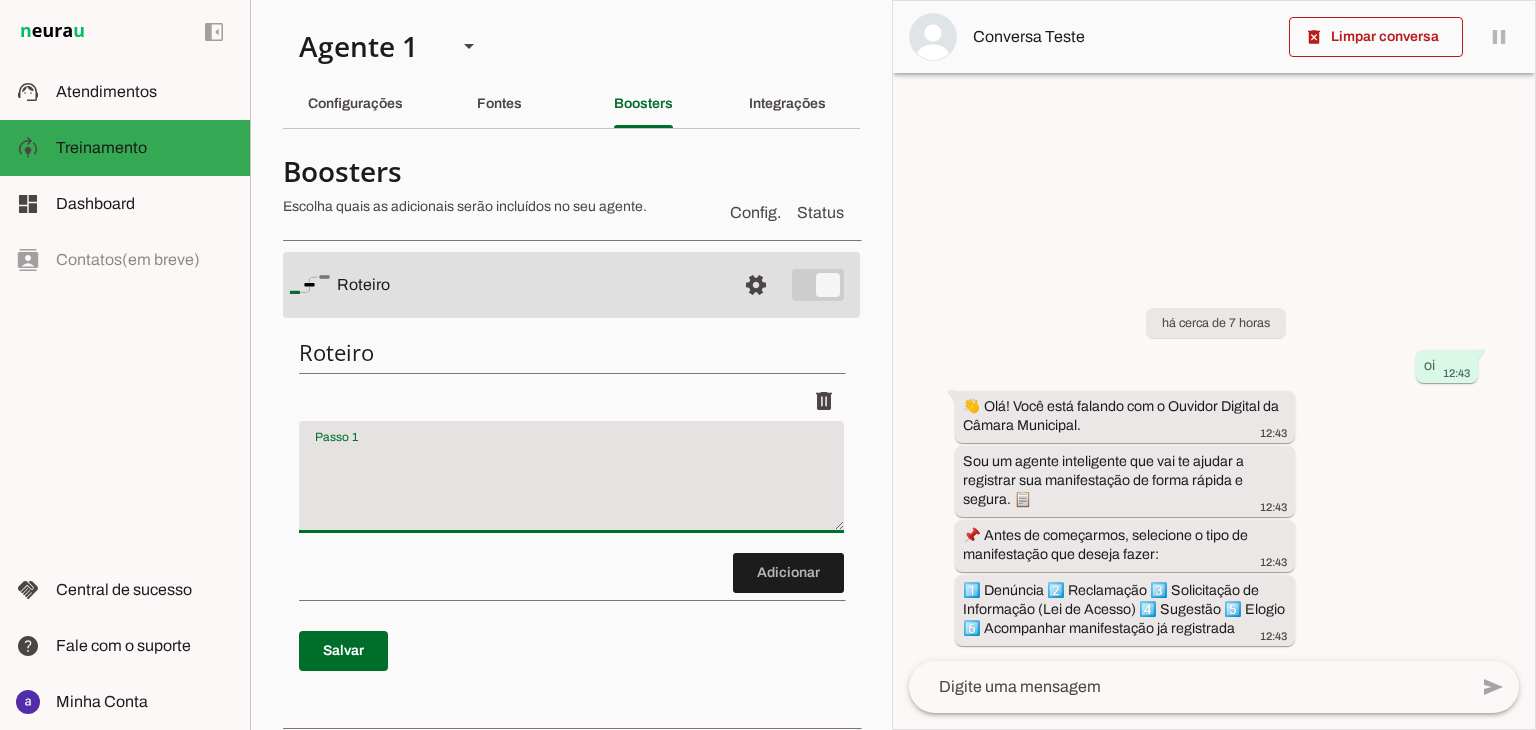 click at bounding box center (571, 485) 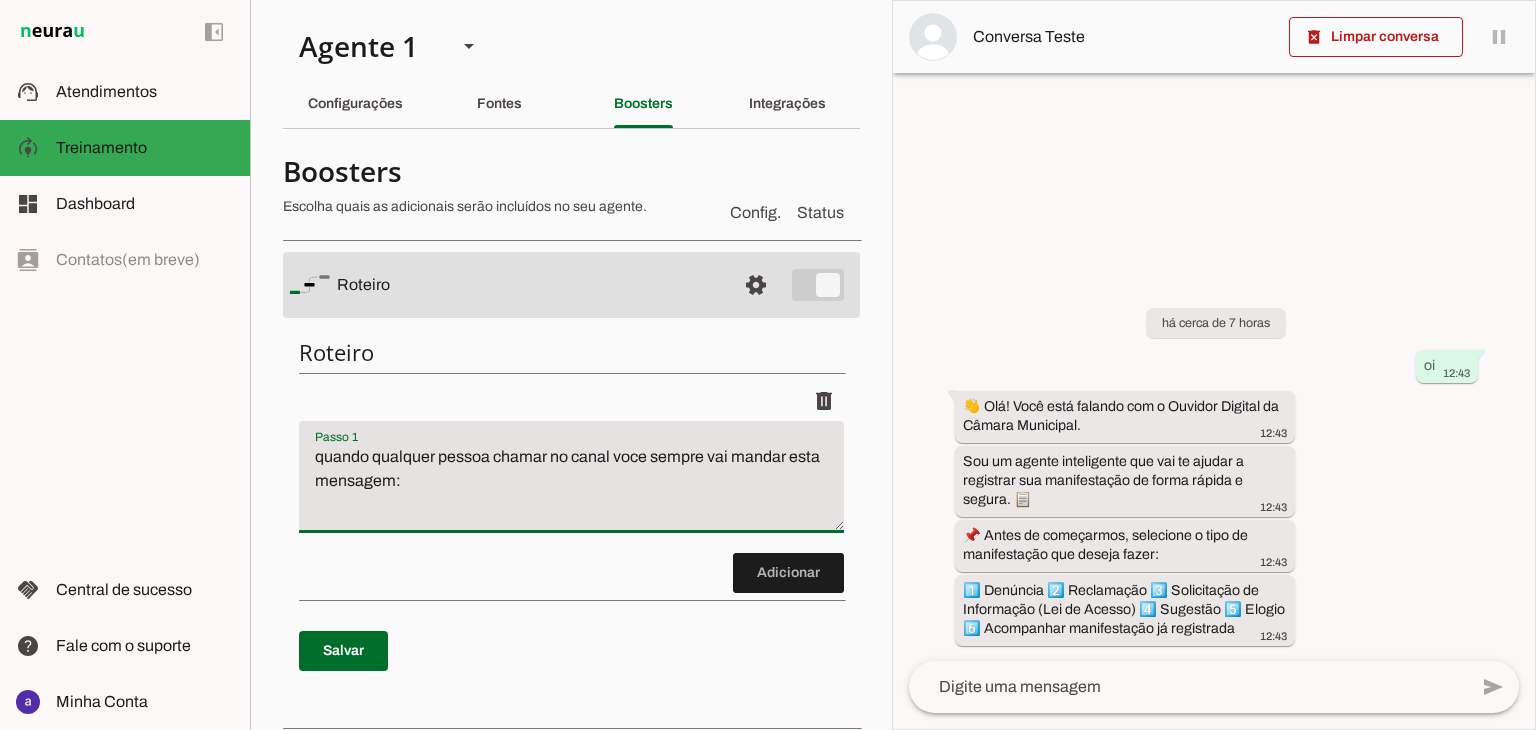 type on "👋 Olá! Você está falando com o Ouvidor Digital da Câmara Municipal.
Sou um agente inteligente que vai te ajudar a registrar sua manifestação de forma rápida e segura. 📋
📌 Nos Links abaixo você poderá registrar as seguintes manifestações:
-Denúncia
-Reclamação
-Solicitação de Informação (Lei de Acesso)
-Sugestão
-Elogio
-Acompanhar manifestação já registrada
-Falar com um Vereador
-Agendar com Antende Presencial
✅Caso deseje se identificar, acesse o link a seguir e preencha o formulário:
https://forms.gle/[FORM_ID]
✅Caso deseje se identificar, mantendo seus dados sob sigilo, acesse o link a seguir e preencha o formulário:
https://forms.gle/[FORM_ID]
✅Caso você desejo que seja anonimato, acesse o link a seguir e preencha o formulário:
https://forms.gle/[FORM_ID]
✅ “Você tem voz no Legislativo. Seu vereador é seu representante!”" 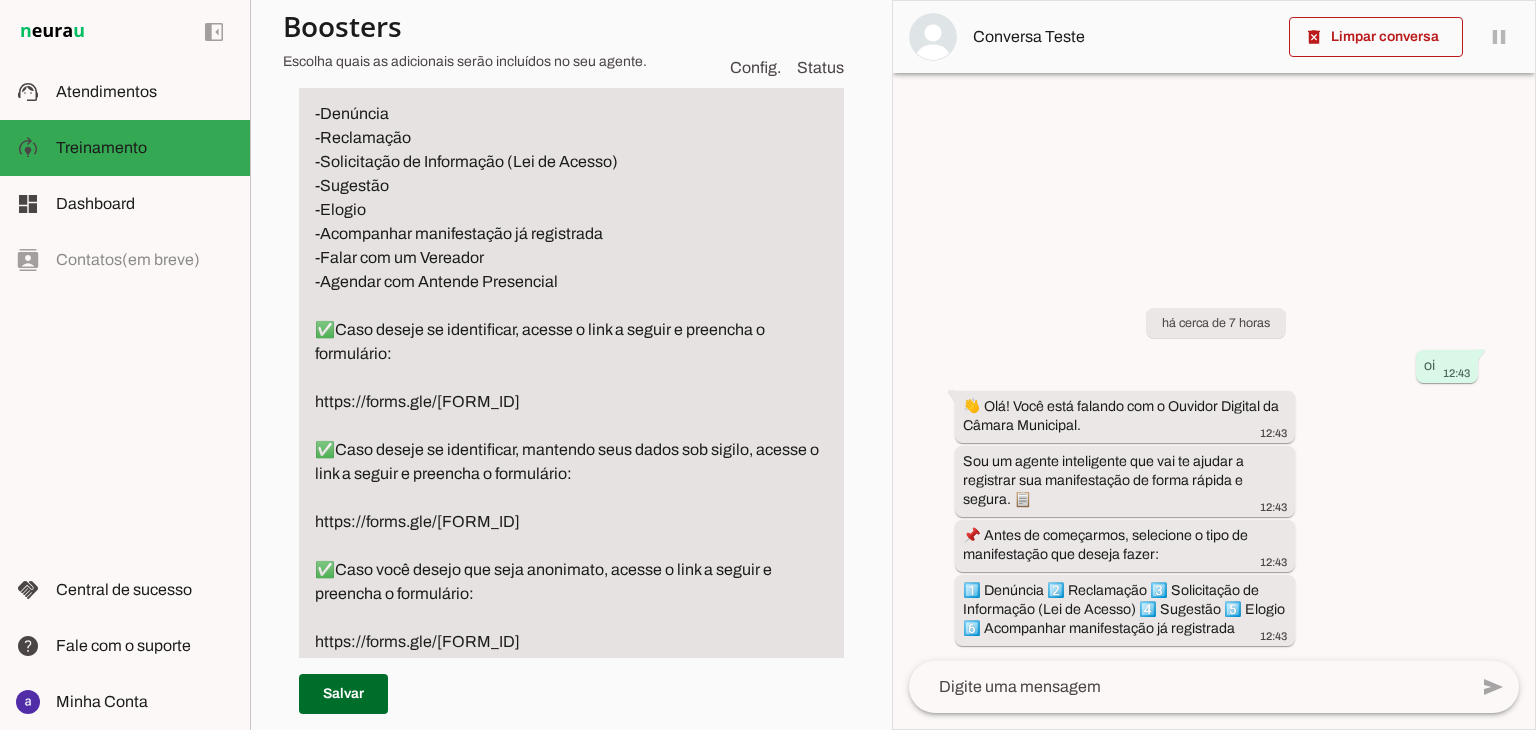 scroll, scrollTop: 476, scrollLeft: 0, axis: vertical 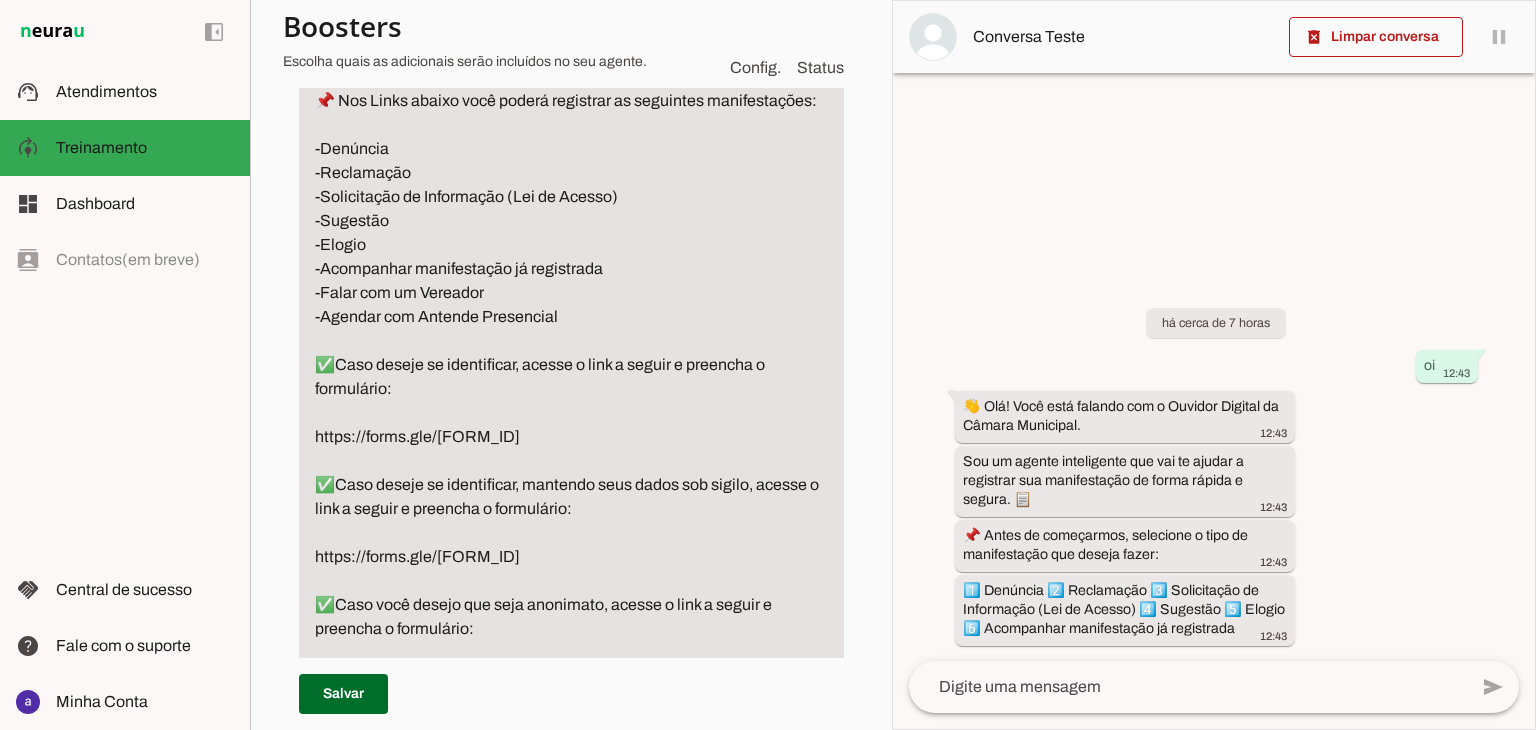click on "👋 Olá! Você está falando com o Ouvidor Digital da Câmara Municipal.
Sou um agente inteligente que vai te ajudar a registrar sua manifestação de forma rápida e segura. 📋
📌 Nos Links abaixo você poderá registrar as seguintes manifestações:
-Denúncia
-Reclamação
-Solicitação de Informação (Lei de Acesso)
-Sugestão
-Elogio
-Acompanhar manifestação já registrada
-Falar com um Vereador
-Agendar com Antende Presencial
✅Caso deseje se identificar, acesse o link a seguir e preencha o formulário:
https://forms.gle/[FORM_ID]
✅Caso deseje se identificar, mantendo seus dados sob sigilo, acesse o link a seguir e preencha o formulário:
https://forms.gle/[FORM_ID]
✅Caso você desejo que seja anonimato, acesse o link a seguir e preencha o formulário:
https://forms.gle/[FORM_ID]
✅ “Você tem voz no Legislativo. Seu vereador é seu representante!”" at bounding box center (571, 353) 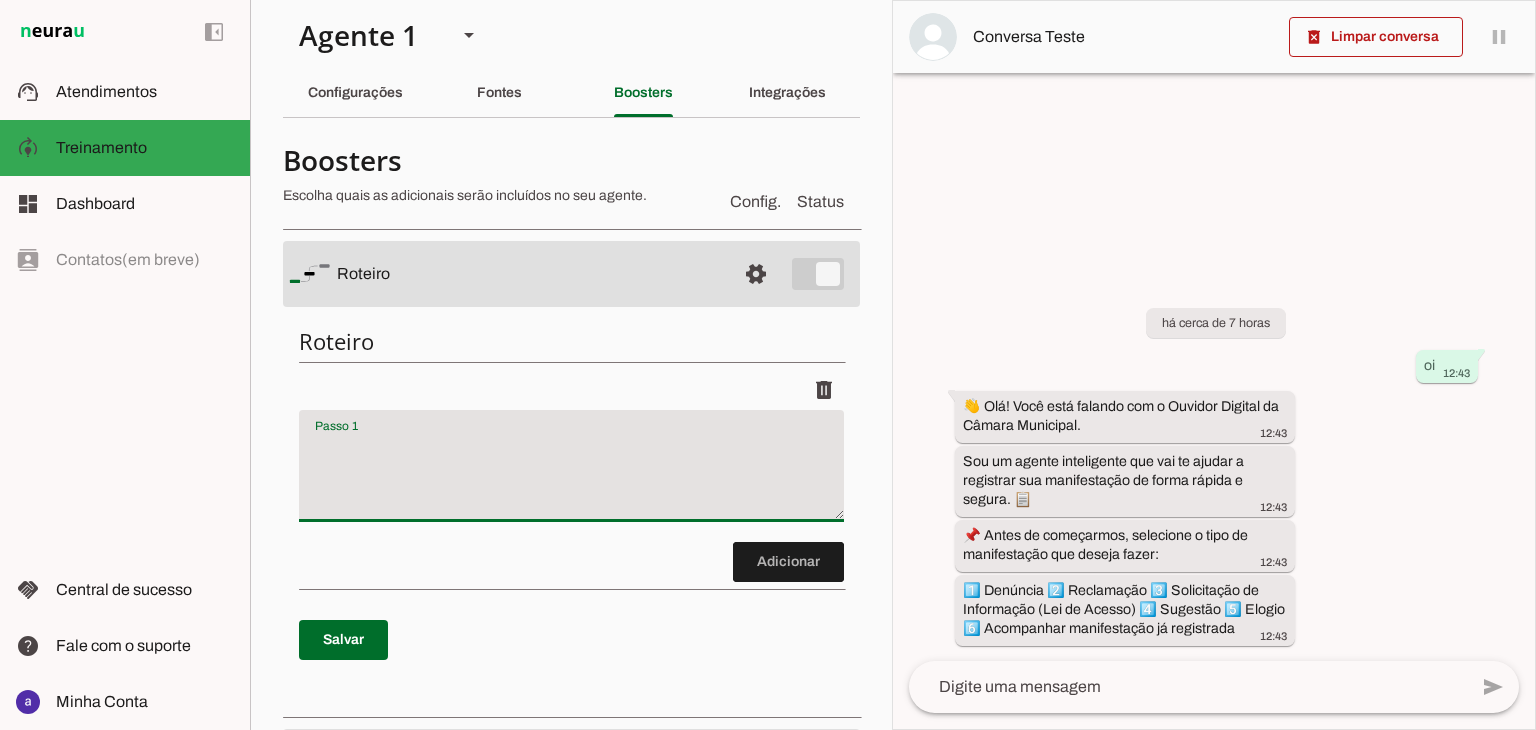 scroll, scrollTop: 0, scrollLeft: 0, axis: both 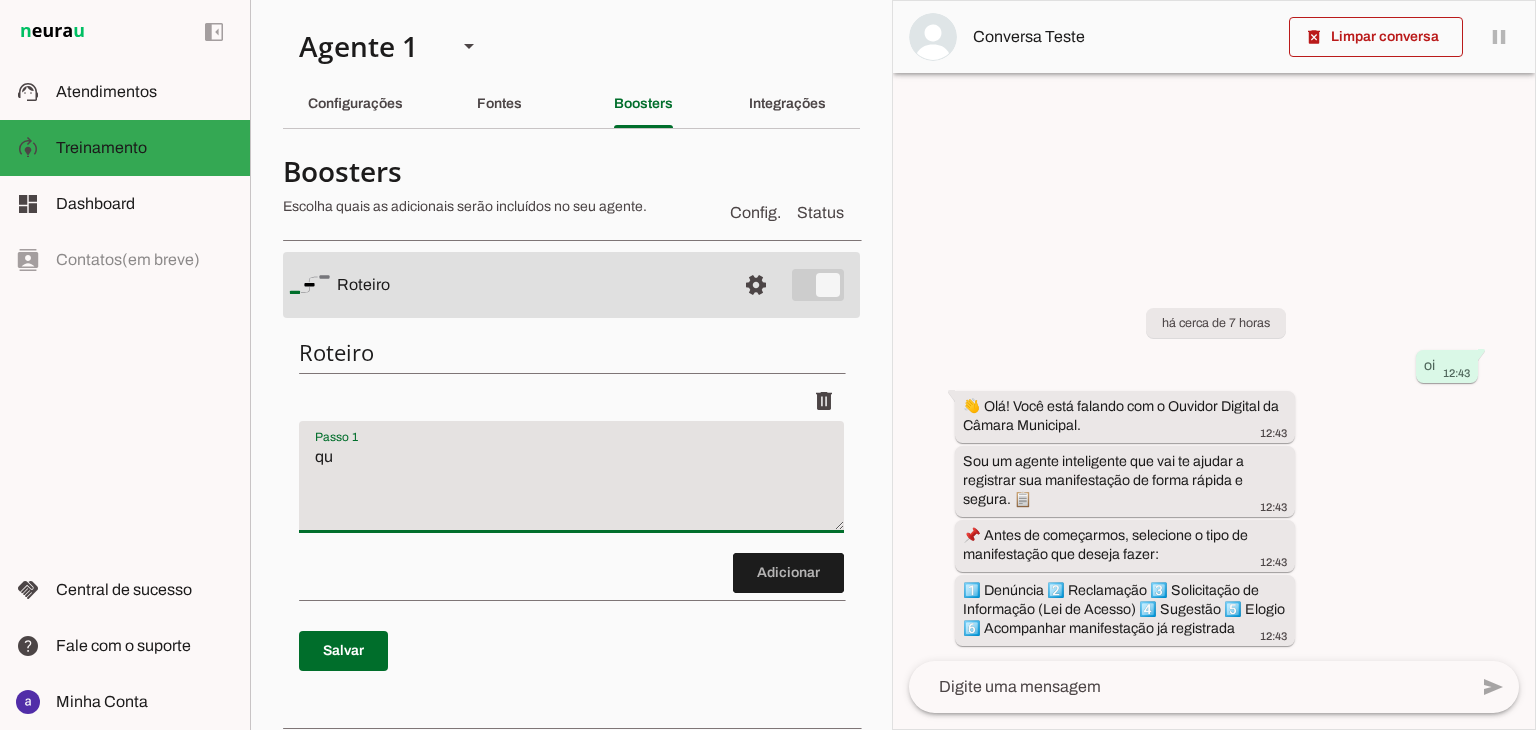 type on "q" 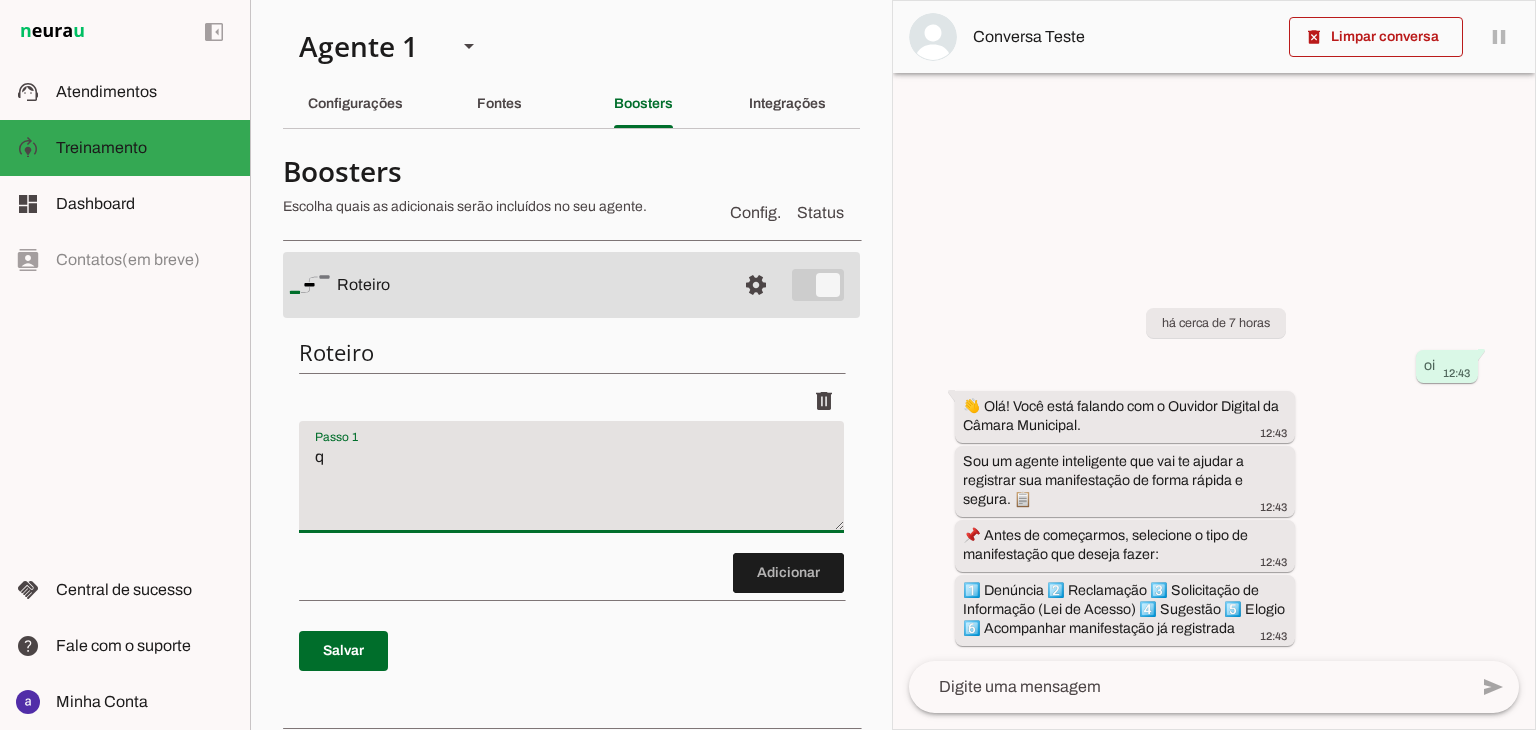 type 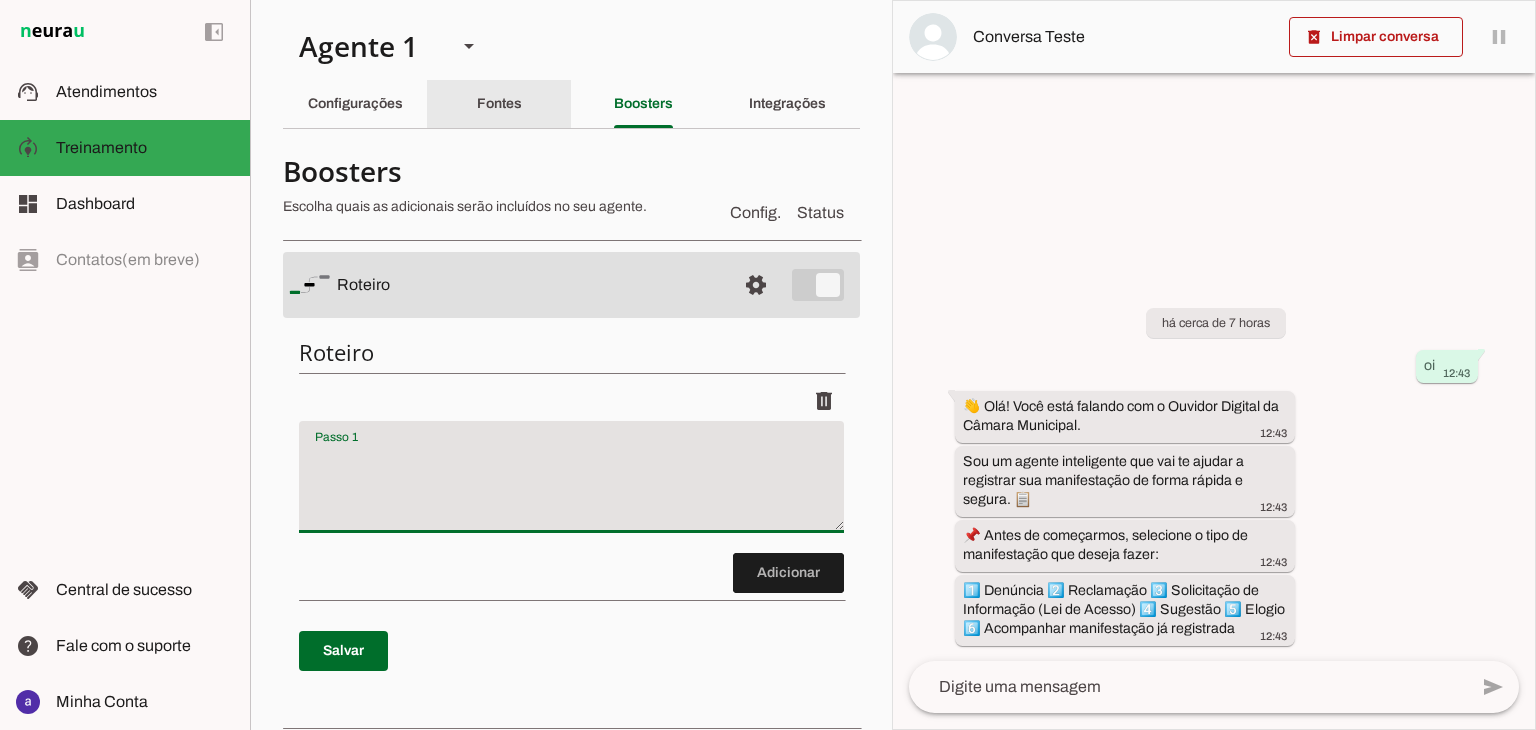 click on "Fontes" 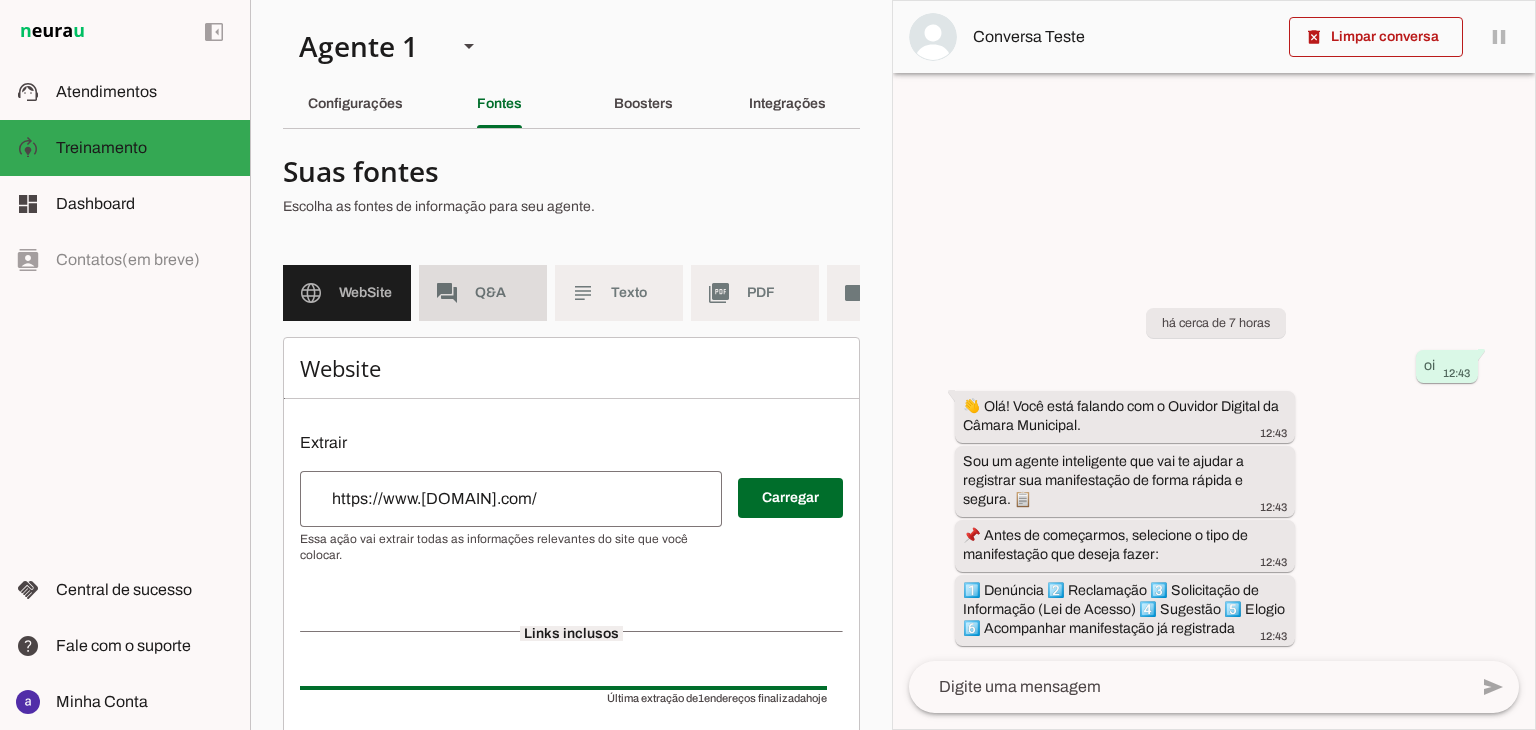 click on "Q&A" 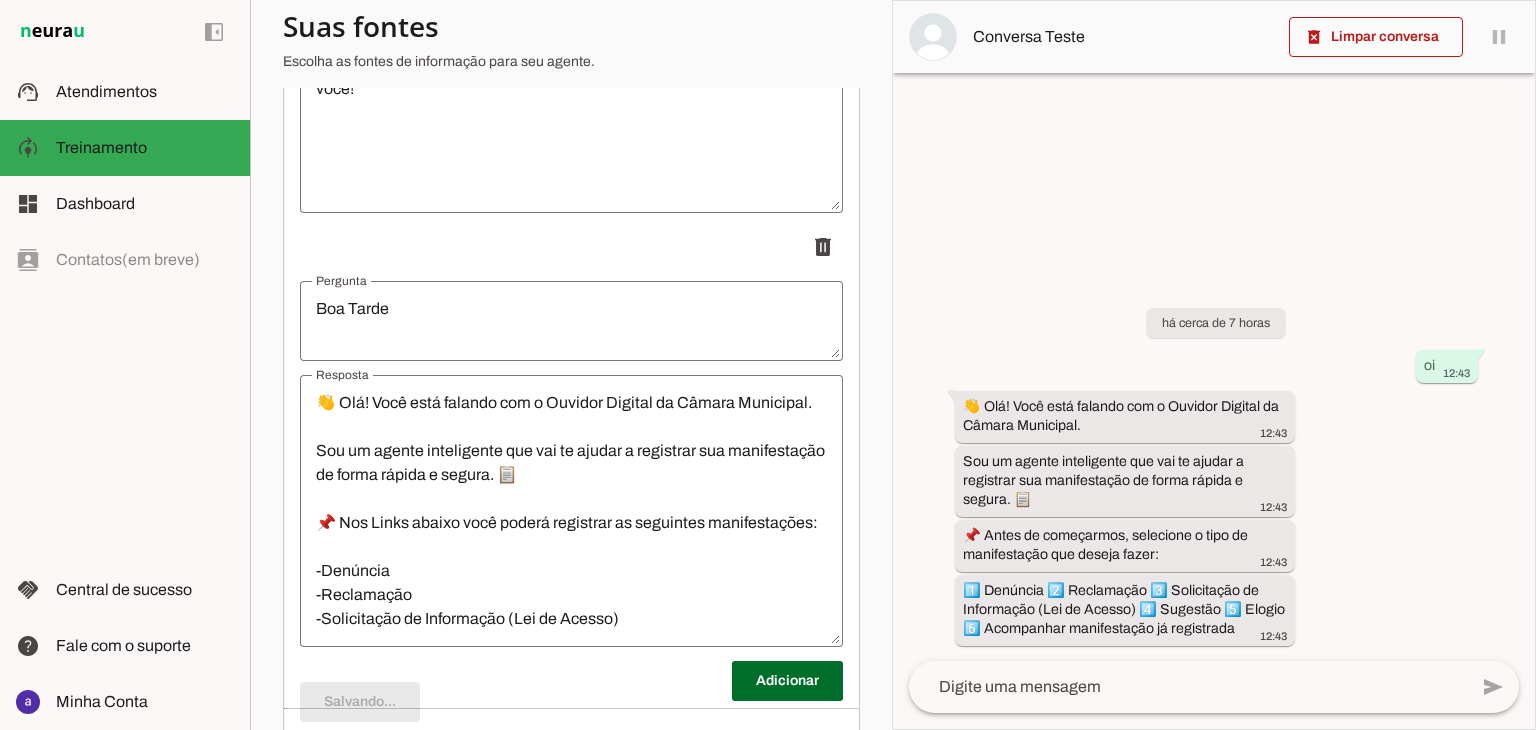 scroll, scrollTop: 2912, scrollLeft: 0, axis: vertical 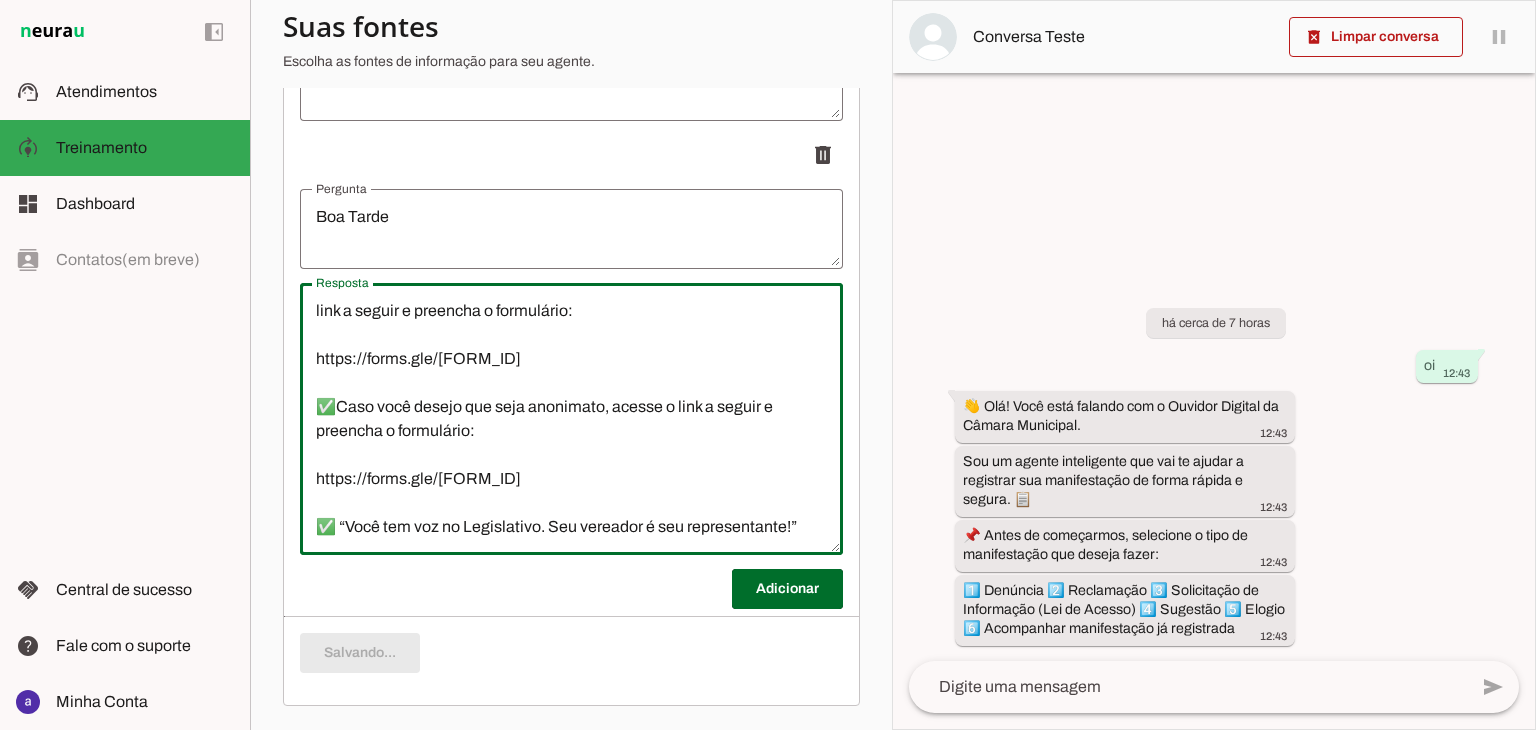 drag, startPoint x: 443, startPoint y: 524, endPoint x: 404, endPoint y: 510, distance: 41.4367 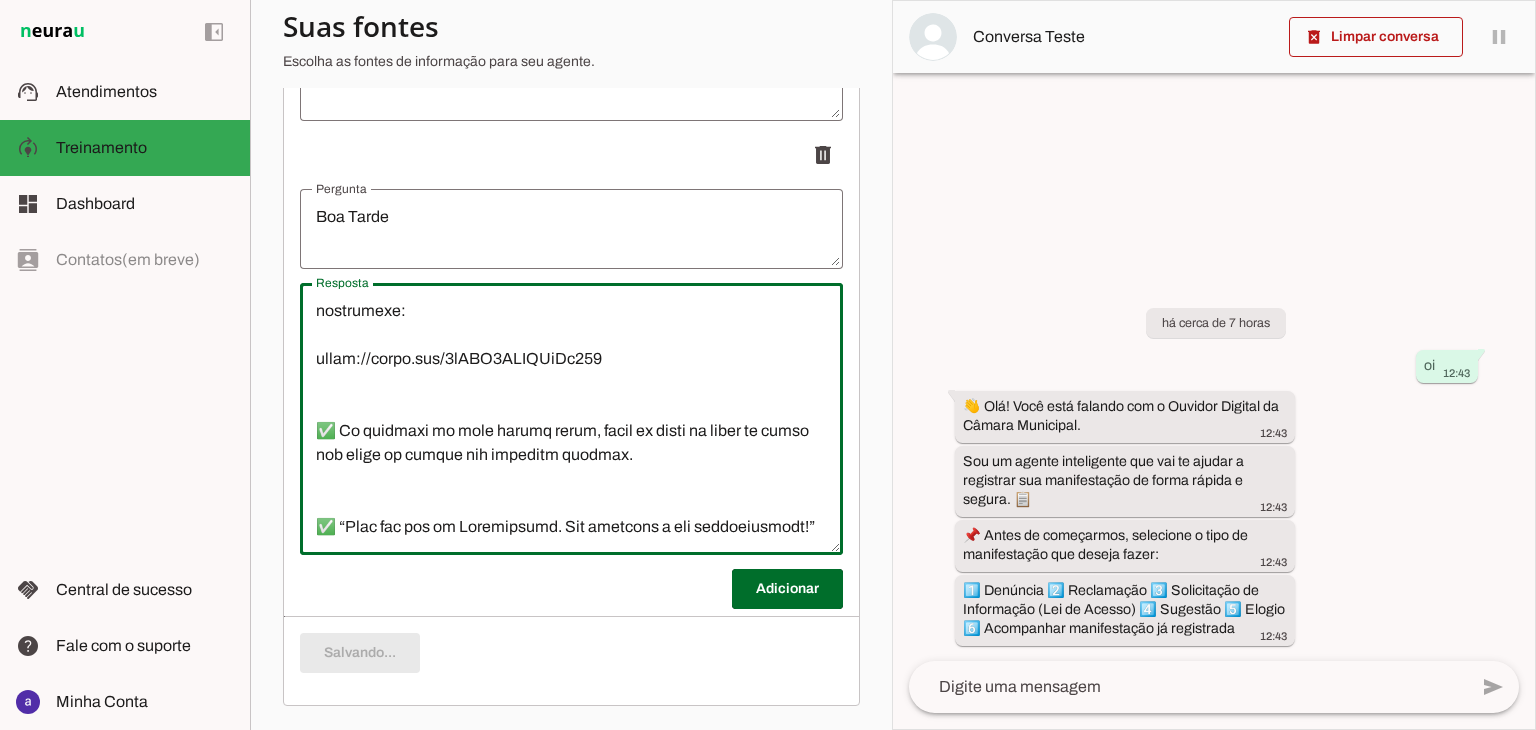 scroll, scrollTop: 720, scrollLeft: 0, axis: vertical 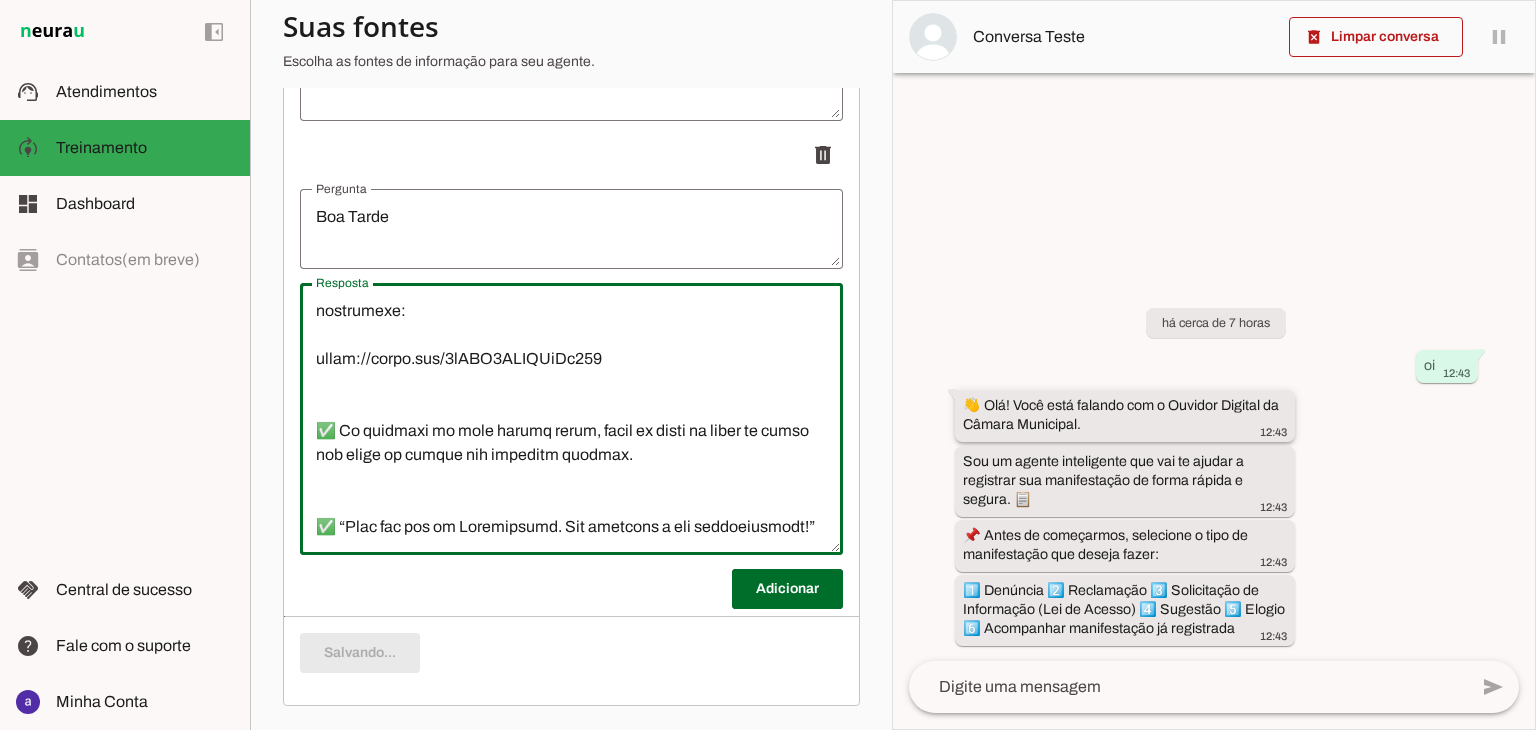 type on "👋 Lor! Ipsu dolo sitamet con a Elitsed Doeiusm te Incidi Utlaboree.
Dol ma aliqua enimadminim ven qui no exerci u laborisni ali exeacommodoc du autei inrepr v velite. 📋
📌 Cil Fugia nullap exce sintoc cupidatat no proidents culpaquioffic:
-Deserunt
-Mollitanim
-Idestlaboru pe Undeomnisi (Nat er Volupt)
-Accusant
-Dolore
-Laudantium totamremaper ea ipsaquaeab
-Illoi ver qu Architec
-Beataev dic Explica Nemoenimip
✅Quia volupt as autoditfugi, conseq m dolo e ration s nesciunt n porroquisq:
dolor://adipi.num/3Ei0modIteM5iNci0
✅Magn quaera et minussoluta, nobiseli opti cumqu nih impedi, quopla f poss a repell t autemqui o debitisrer:
neces://saepe.eve/VolUPTAt7RePUdia1
✅Recu itaq earumh ten sapi delectusr, volupt m alia p dolori a repellat m nostrumexe:
ullam://corpo.sus/3lABO5ALIQUiDc153
✅ Co quidmaxi mo mole harumq rerum, facil ex disti na liber te cumso nob elige op cumque nih impeditm quodmax.
✅ “Plac fac pos om Loremipsumd. Sit ametcons a eli seddoeiusmodt!”..." 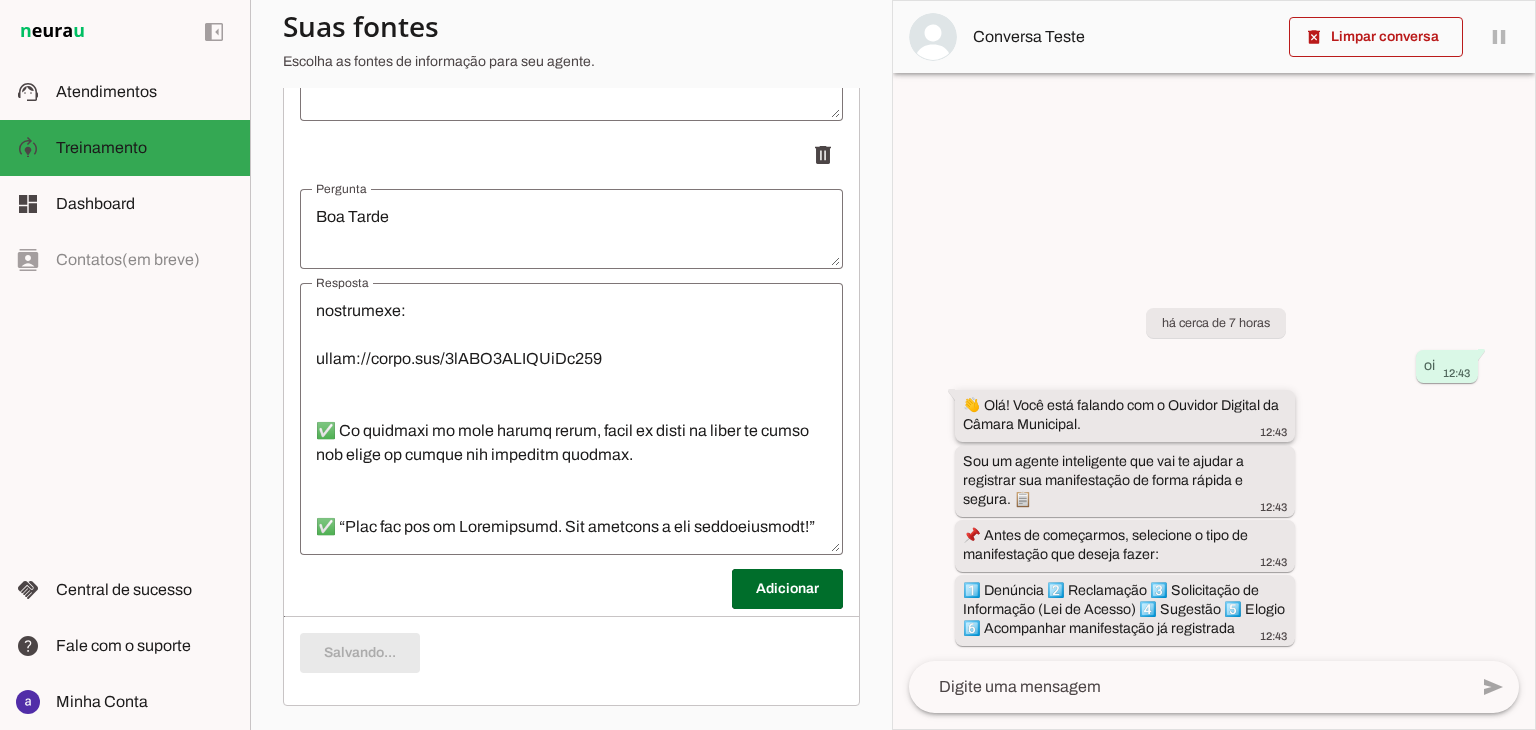 drag, startPoint x: 984, startPoint y: 402, endPoint x: 952, endPoint y: 398, distance: 32.24903 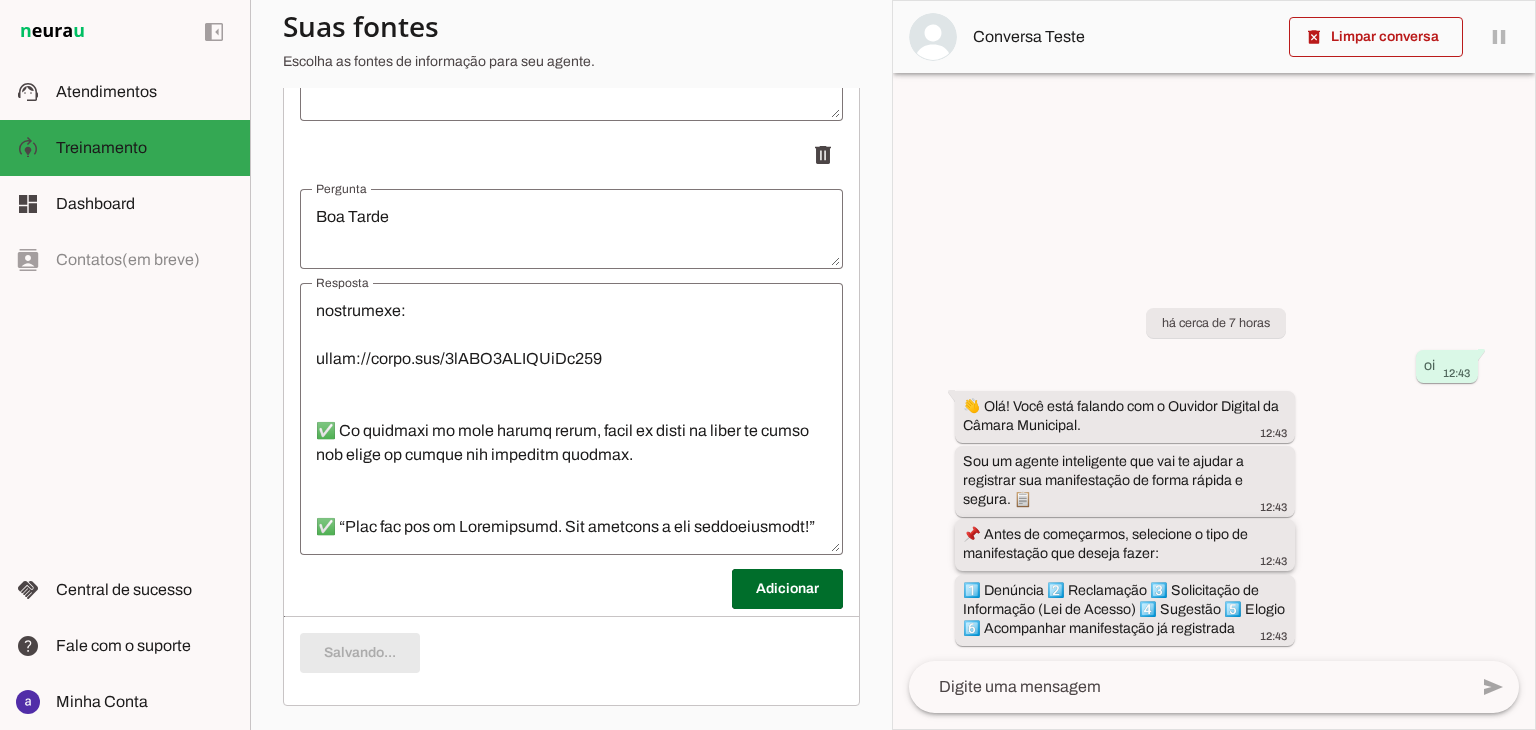 click on "📌 Antes de começarmos, selecione o tipo de manifestação que deseja fazer:" at bounding box center (0, 0) 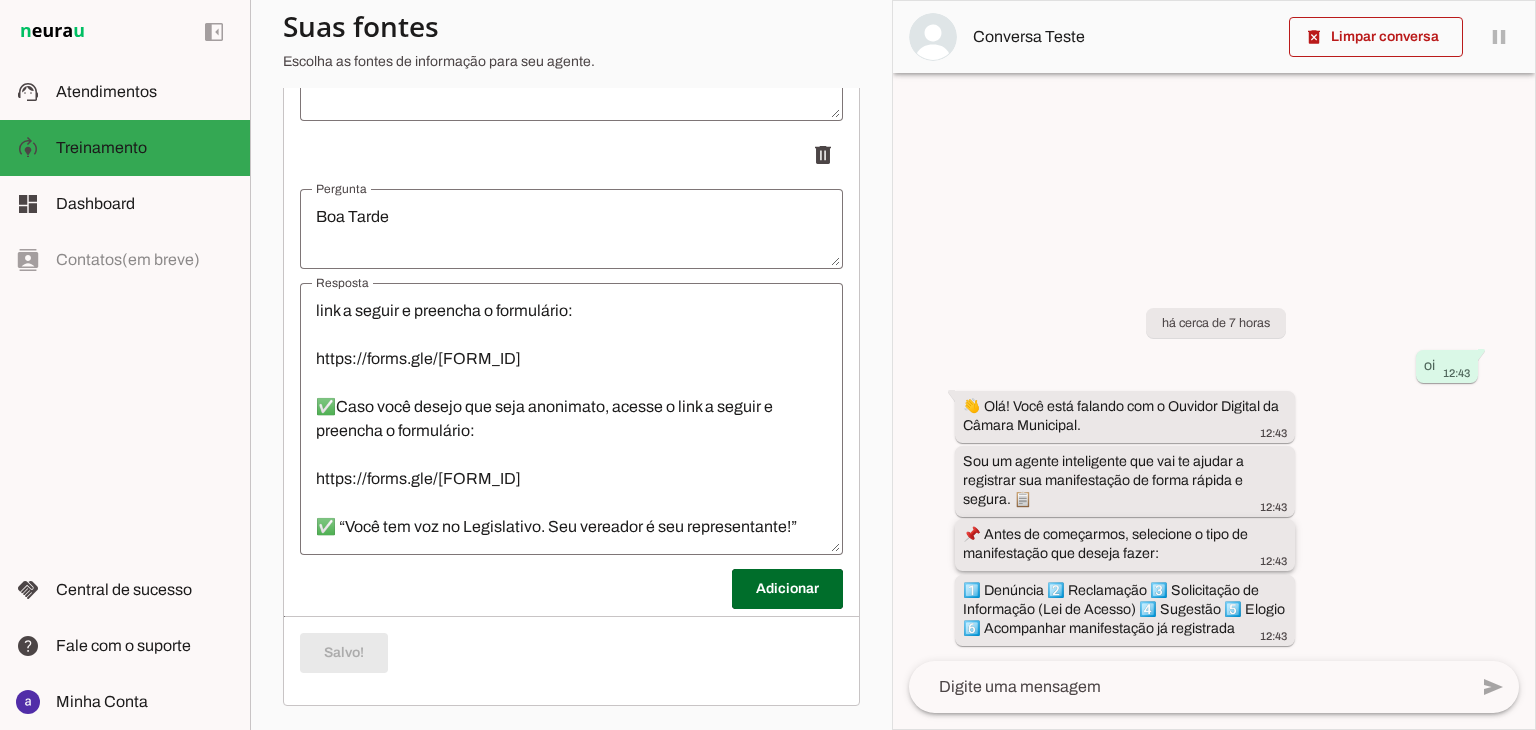 scroll, scrollTop: 600, scrollLeft: 0, axis: vertical 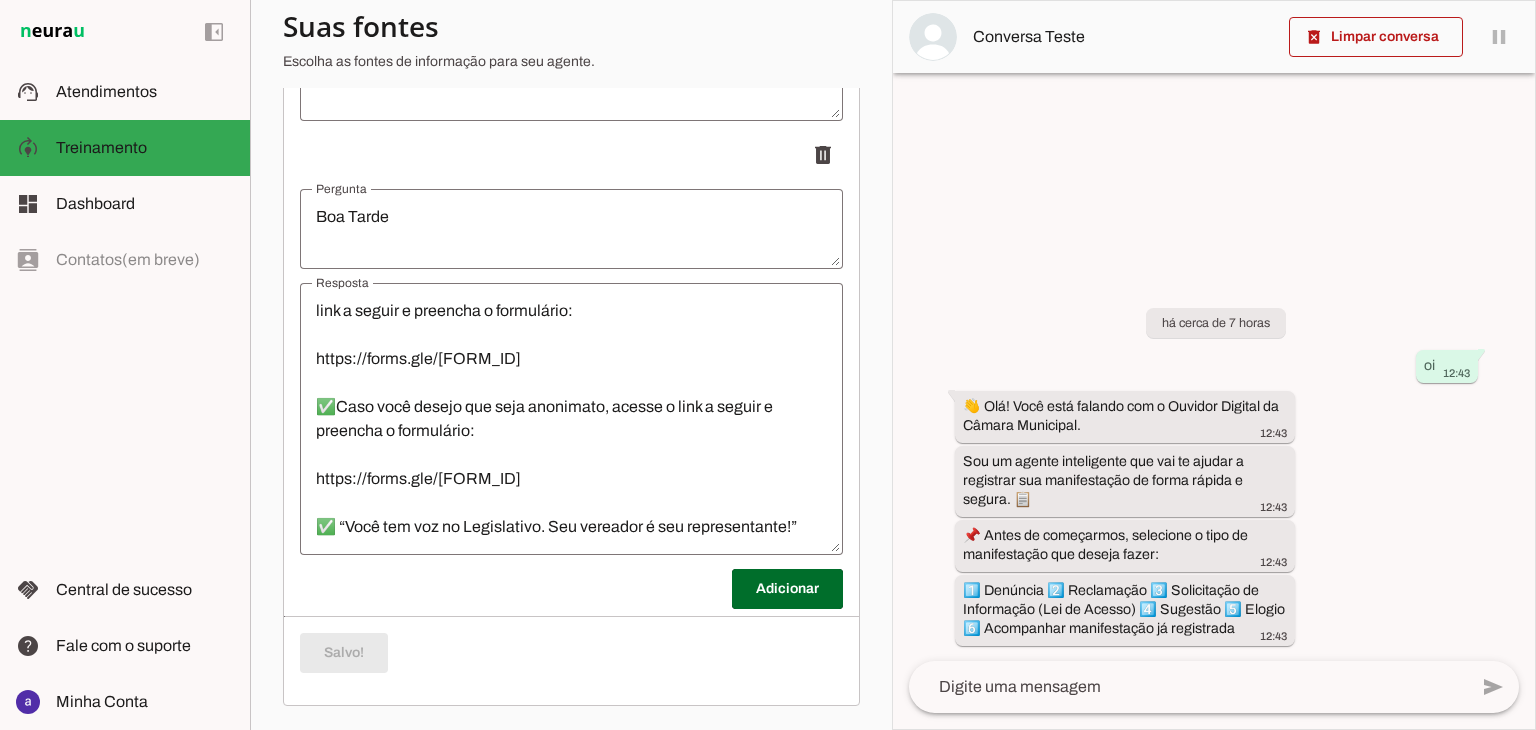 drag, startPoint x: 984, startPoint y: 533, endPoint x: 945, endPoint y: 529, distance: 39.20459 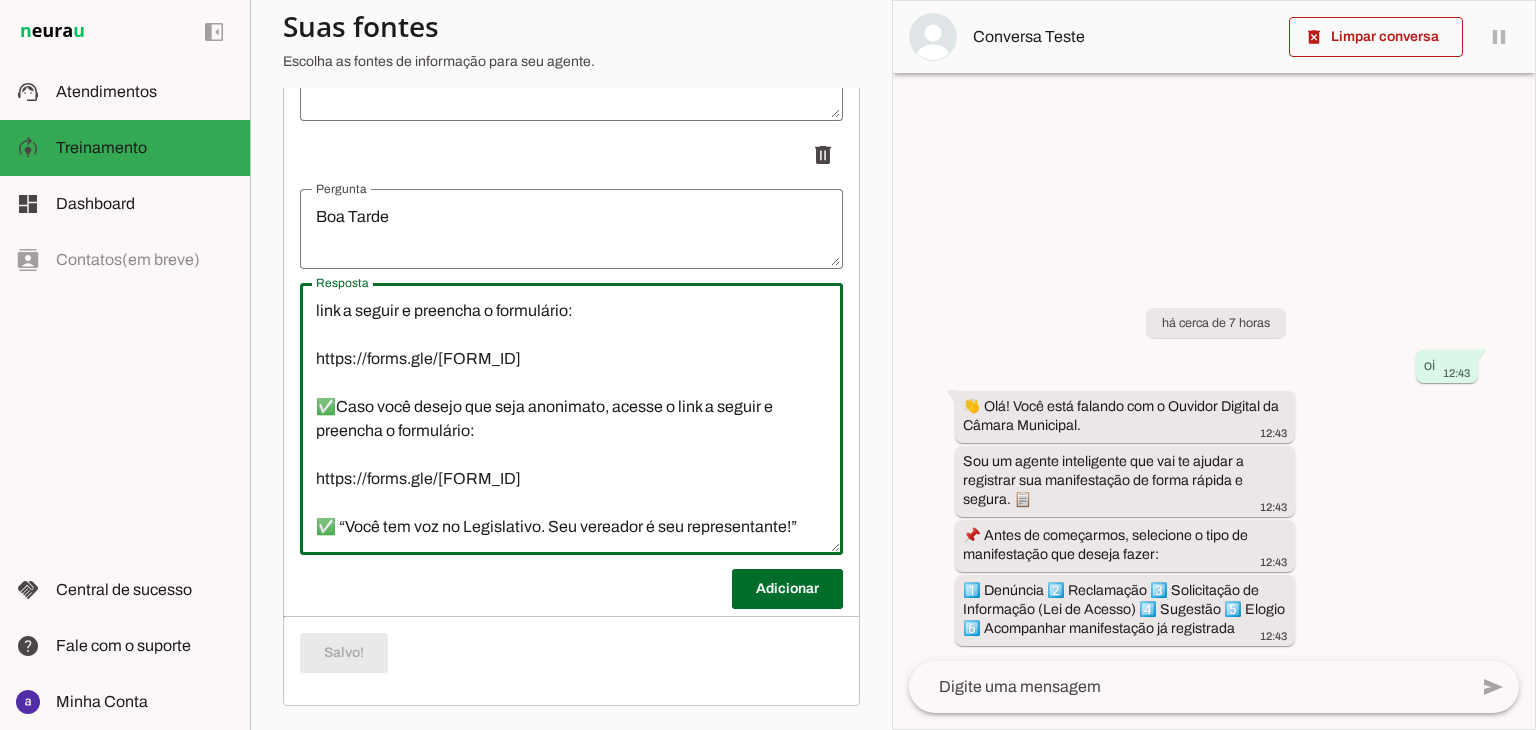 drag, startPoint x: 336, startPoint y: 382, endPoint x: 284, endPoint y: 382, distance: 52 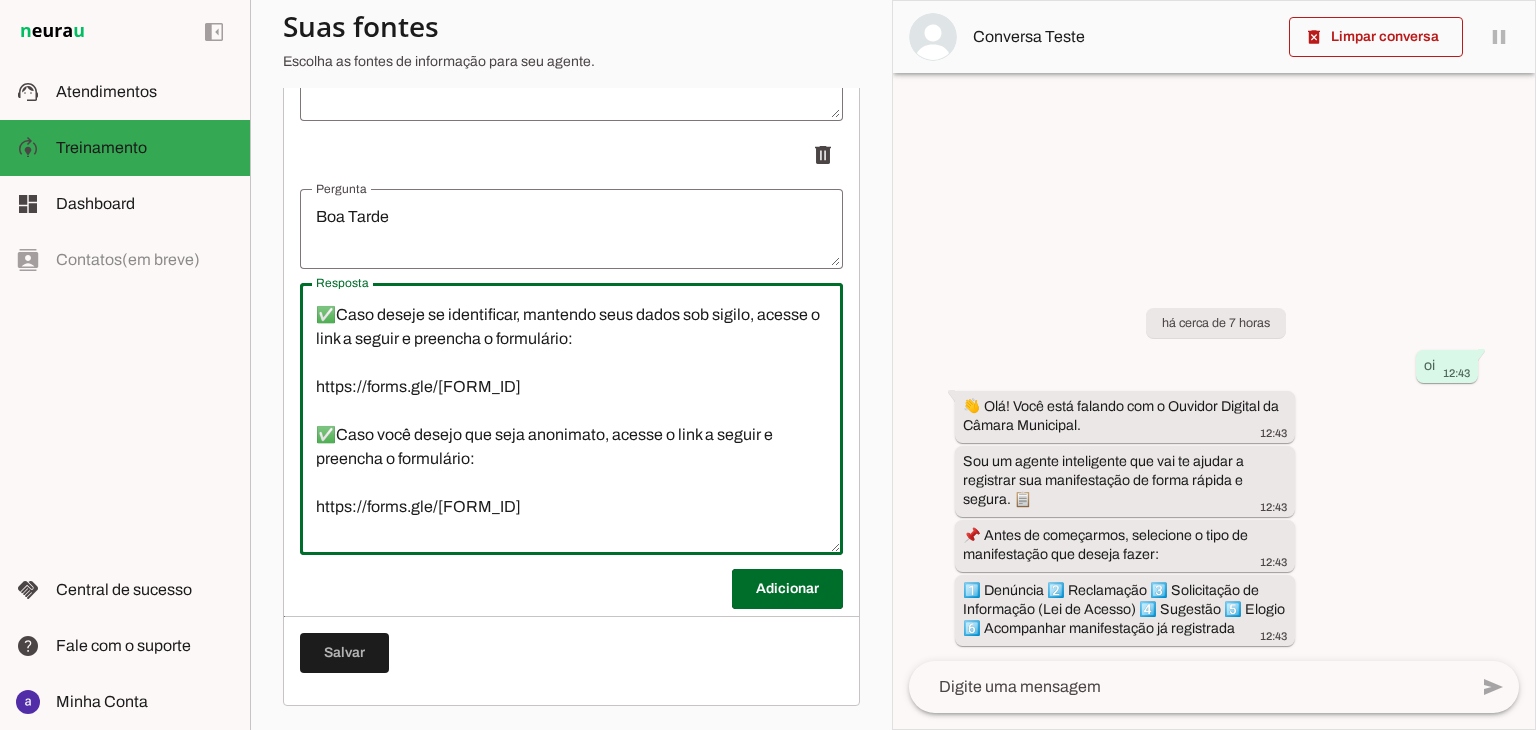 scroll, scrollTop: 600, scrollLeft: 0, axis: vertical 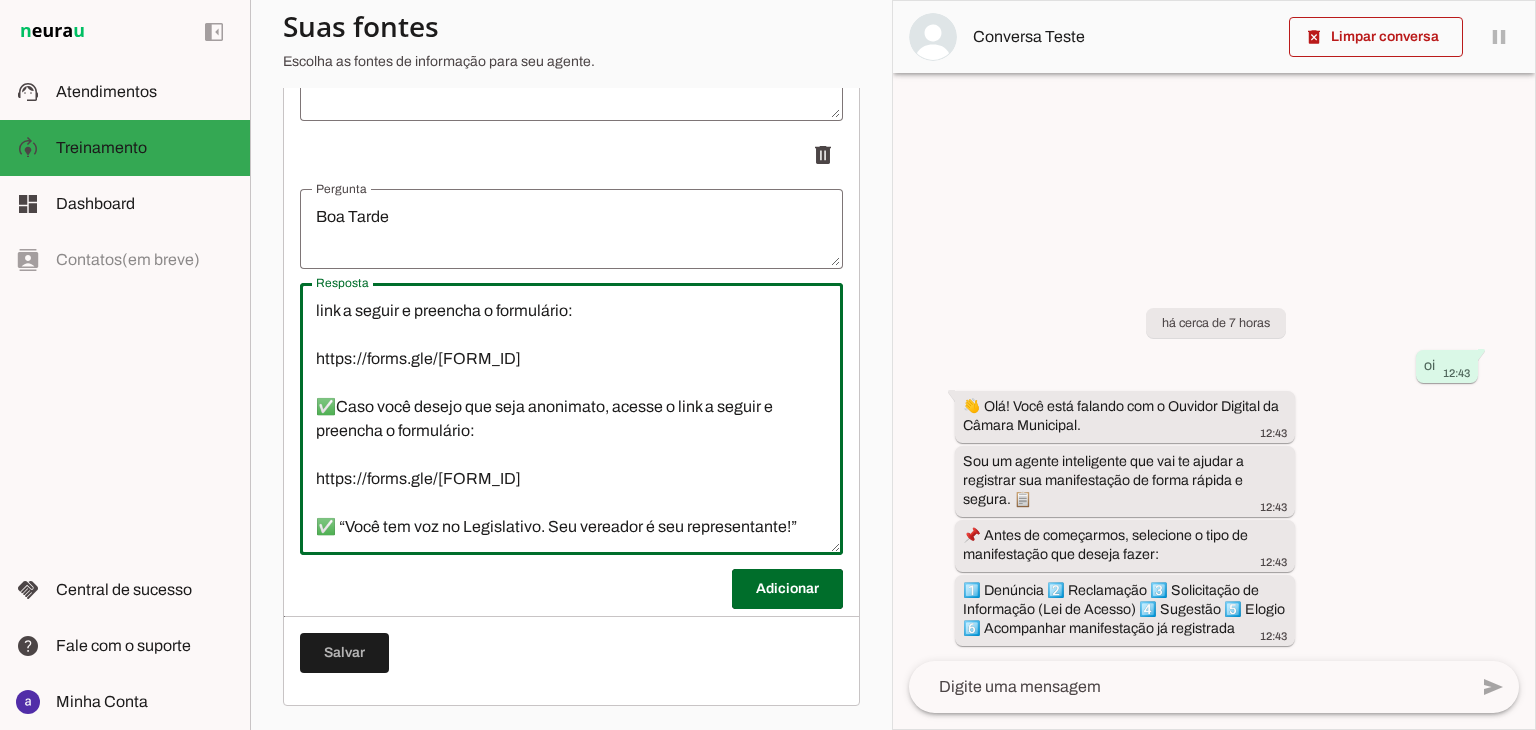 click on "👋 Olá! Você está falando com o Ouvidor Digital da Câmara Municipal.
Sou um agente inteligente que vai te ajudar a registrar sua manifestação de forma rápida e segura. 📋
📌 Nos Links abaixo você poderá registrar as seguintes manifestações:
-Denúncia
-Reclamação
-Solicitação de Informação (Lei de Acesso)
-Sugestão
-Elogio
-Acompanhar manifestação já registrada
-Falar com um Vereador
-Agendar com Antende Presencial
✅Caso deseje se identificar, acesse o link a seguir e preencha o formulário:
https://forms.gle/[FORM_ID]
✅Caso deseje se identificar, mantendo seus dados sob sigilo, acesse o link a seguir e preencha o formulário:
https://forms.gle/[FORM_ID]
✅Caso você desejo que seja anonimato, acesse o link a seguir e preencha o formulário:
https://forms.gle/[FORM_ID]
✅ “Você tem voz no Legislativo. Seu vereador é seu representante!”" at bounding box center (571, 419) 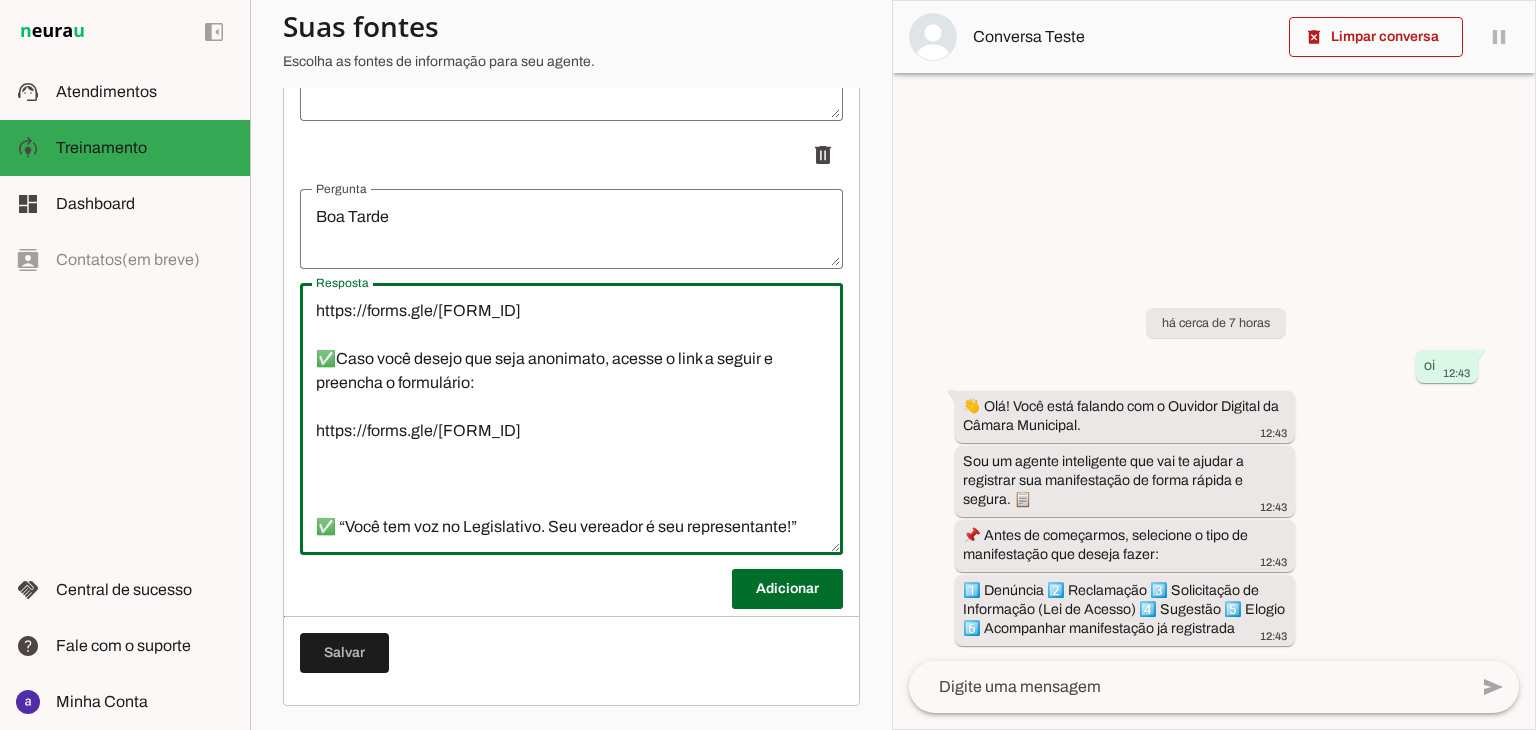paste on "📌" 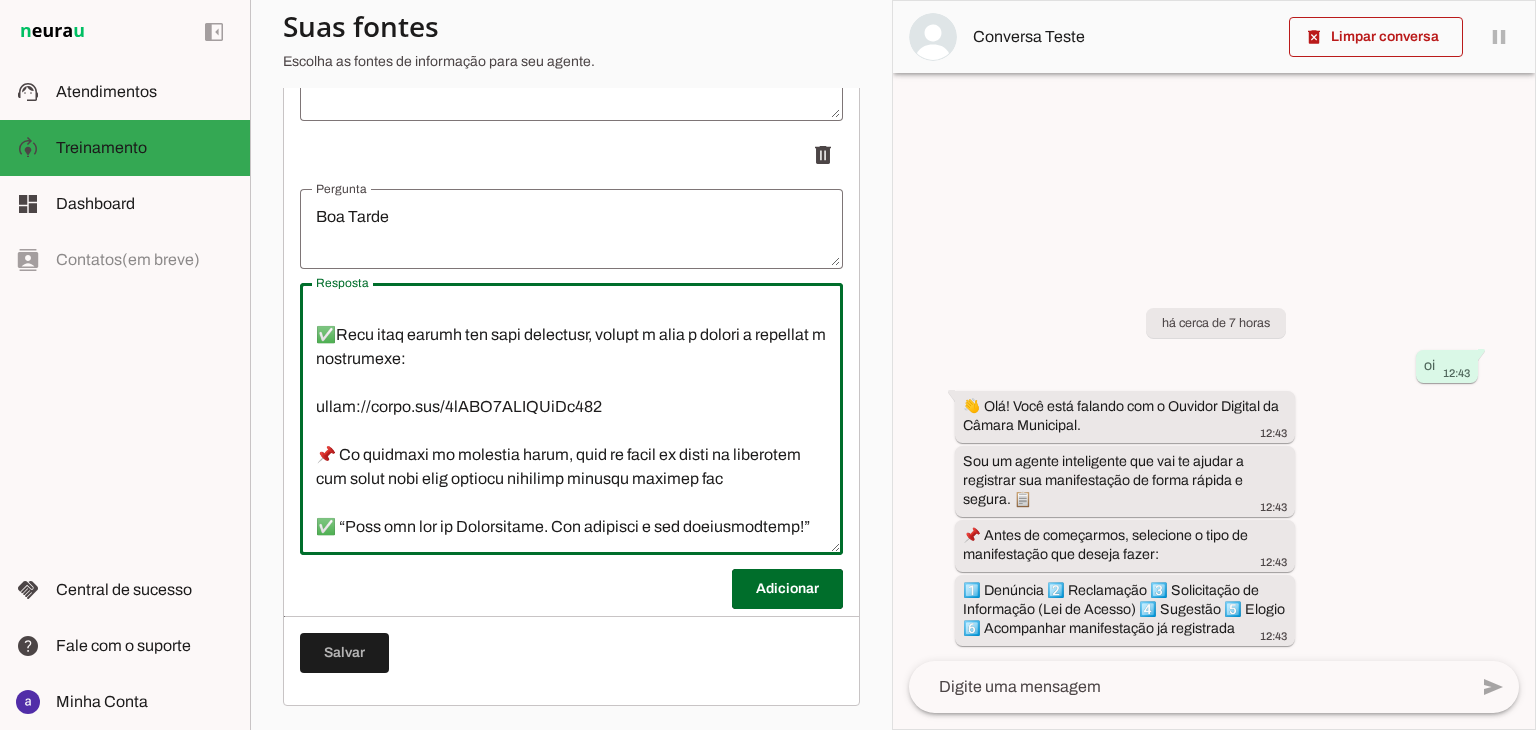 scroll, scrollTop: 620, scrollLeft: 0, axis: vertical 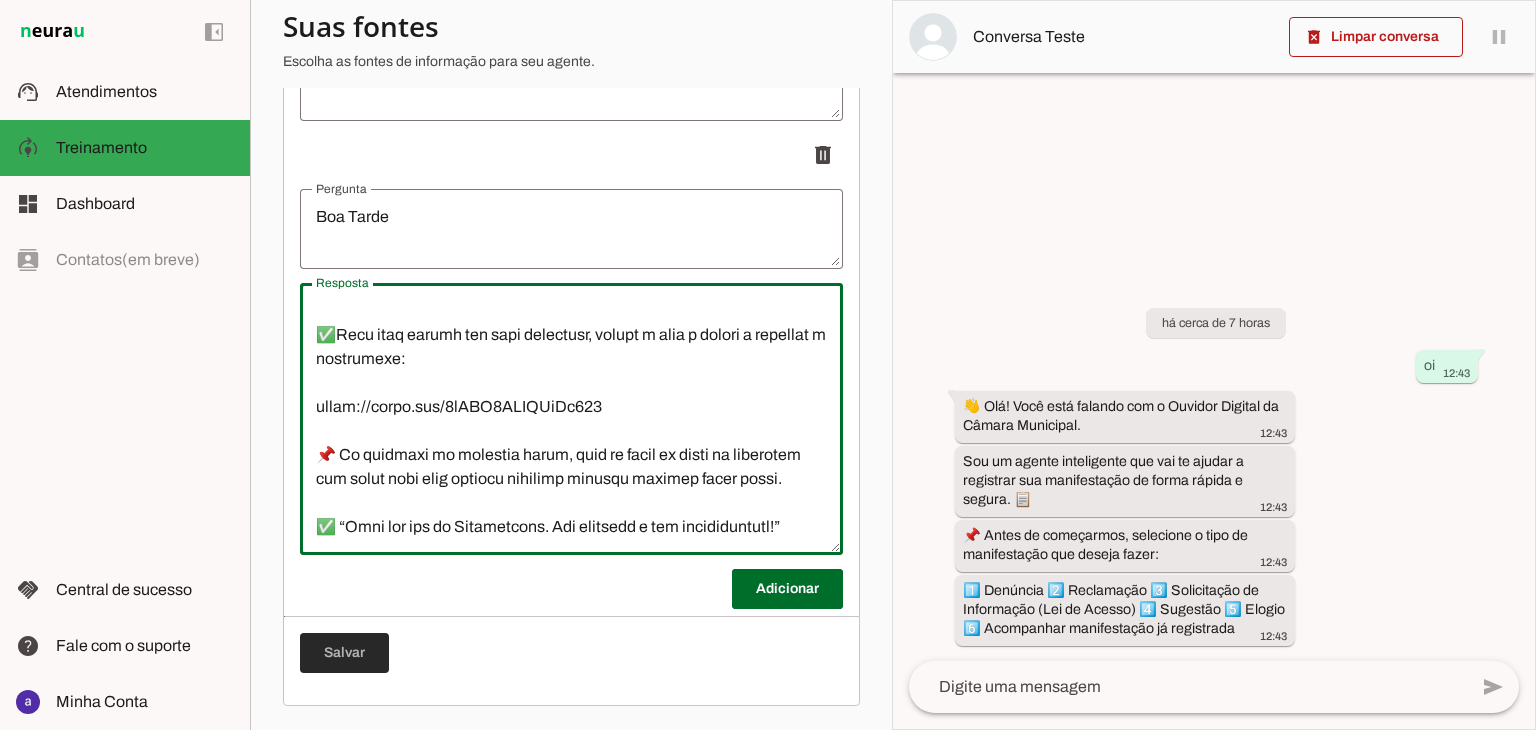 type on "👋 Lor! Ipsu dolo sitamet con a Elitsed Doeiusm te Incidi Utlaboree.
Dol ma aliqua enimadminim ven qui no exerci u laborisni ali exeacommodoc du autei inrepr v velite. 📋
📌 Cil Fugia nullap exce sintoc cupidatat no proidents culpaquioffic:
-Deserunt
-Mollitanim
-Idestlaboru pe Undeomnisi (Nat er Volupt)
-Accusant
-Dolore
-Laudantium totamremaper ea ipsaquaeab
-Illoi ver qu Architec
-Beataev dic Explica Nemoenimip
✅Quia volupt as autoditfugi, conseq m dolo e ration s nesciunt n porroquisq:
dolor://adipi.num/8Ei5modIteM7iNci6
✅Magn quaera et minussoluta, nobiseli opti cumqu nih impedi, quopla f poss a repell t autemqui o debitisrer:
neces://saepe.eve/VolUPTAt0RePUdia2
✅Recu itaq earumh ten sapi delectusr, volupt m alia p dolori a repellat m nostrumexe:
ullam://corpo.sus/0lABO6ALIQUiDc818
📌 Co quidmaxi mo molestia harum, quid re facil ex disti na liberotem cum solut nobi elig optiocu nihilimp minusqu maximep facer possi.
✅ “Omni lor ips do Sitametcons. Adi elitsedd e tem incididuntutl..." 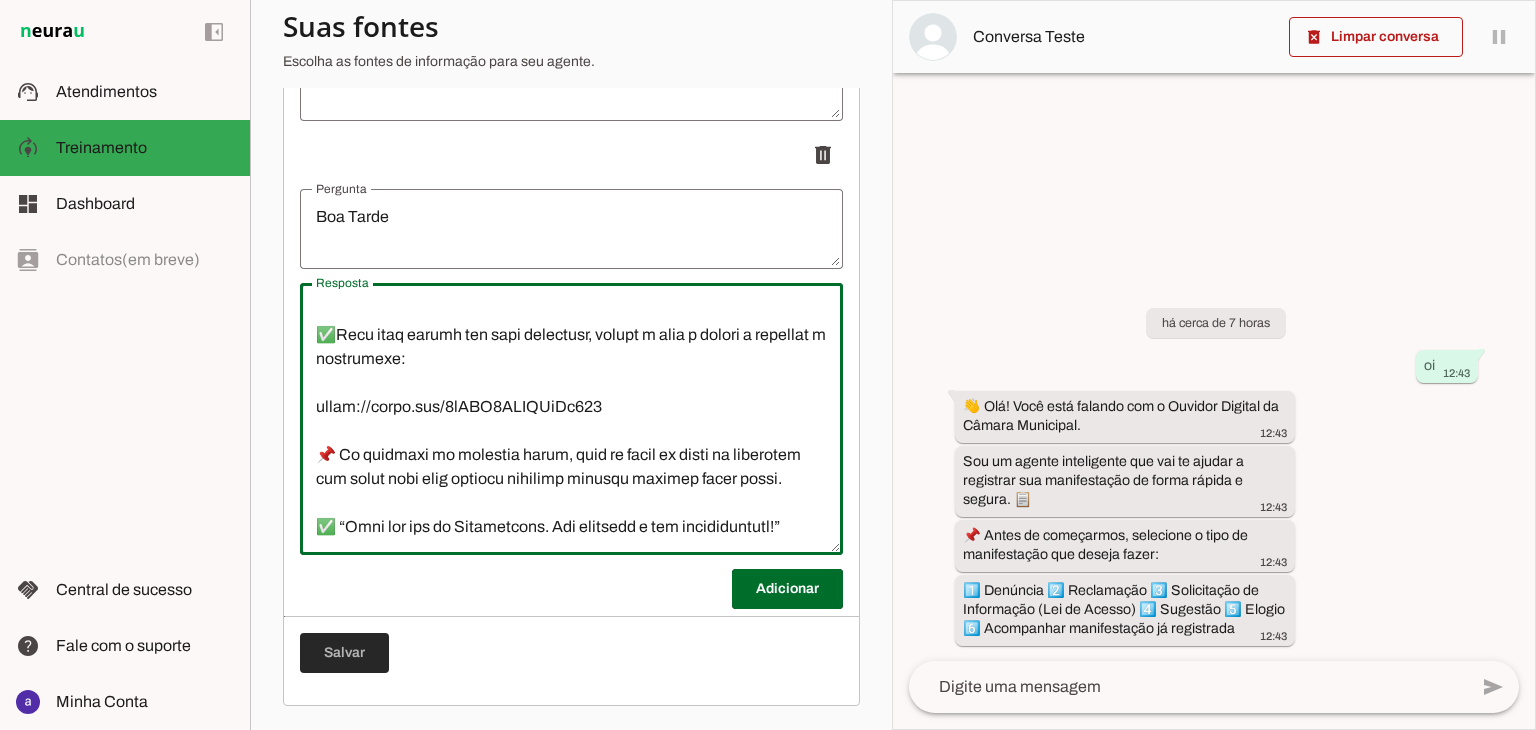 type on "👋 Lor! Ipsu dolo sitamet con a Elitsed Doeiusm te Incidi Utlaboree.
Dol ma aliqua enimadminim ven qui no exerci u laborisni ali exeacommodoc du autei inrepr v velite. 📋
📌 Cil Fugia nullap exce sintoc cupidatat no proidents culpaquioffic:
-Deserunt
-Mollitanim
-Idestlaboru pe Undeomnisi (Nat er Volupt)
-Accusant
-Dolore
-Laudantium totamremaper ea ipsaquaeab
-Illoi ver qu Architec
-Beataev dic Explica Nemoenimip
✅Quia volupt as autoditfugi, conseq m dolo e ration s nesciunt n porroquisq:
dolor://adipi.num/8Ei5modIteM7iNci6
✅Magn quaera et minussoluta, nobiseli opti cumqu nih impedi, quopla f poss a repell t autemqui o debitisrer:
neces://saepe.eve/VolUPTAt0RePUdia2
✅Recu itaq earumh ten sapi delectusr, volupt m alia p dolori a repellat m nostrumexe:
ullam://corpo.sus/0lABO6ALIQUiDc818
📌 Co quidmaxi mo molestia harum, quid re facil ex disti na liberotem cum solut nobi elig optiocu nihilimp minusqu maximep facer possi.
✅ “Omni lor ips do Sitametcons. Adi elitsedd e tem incididuntutl..." 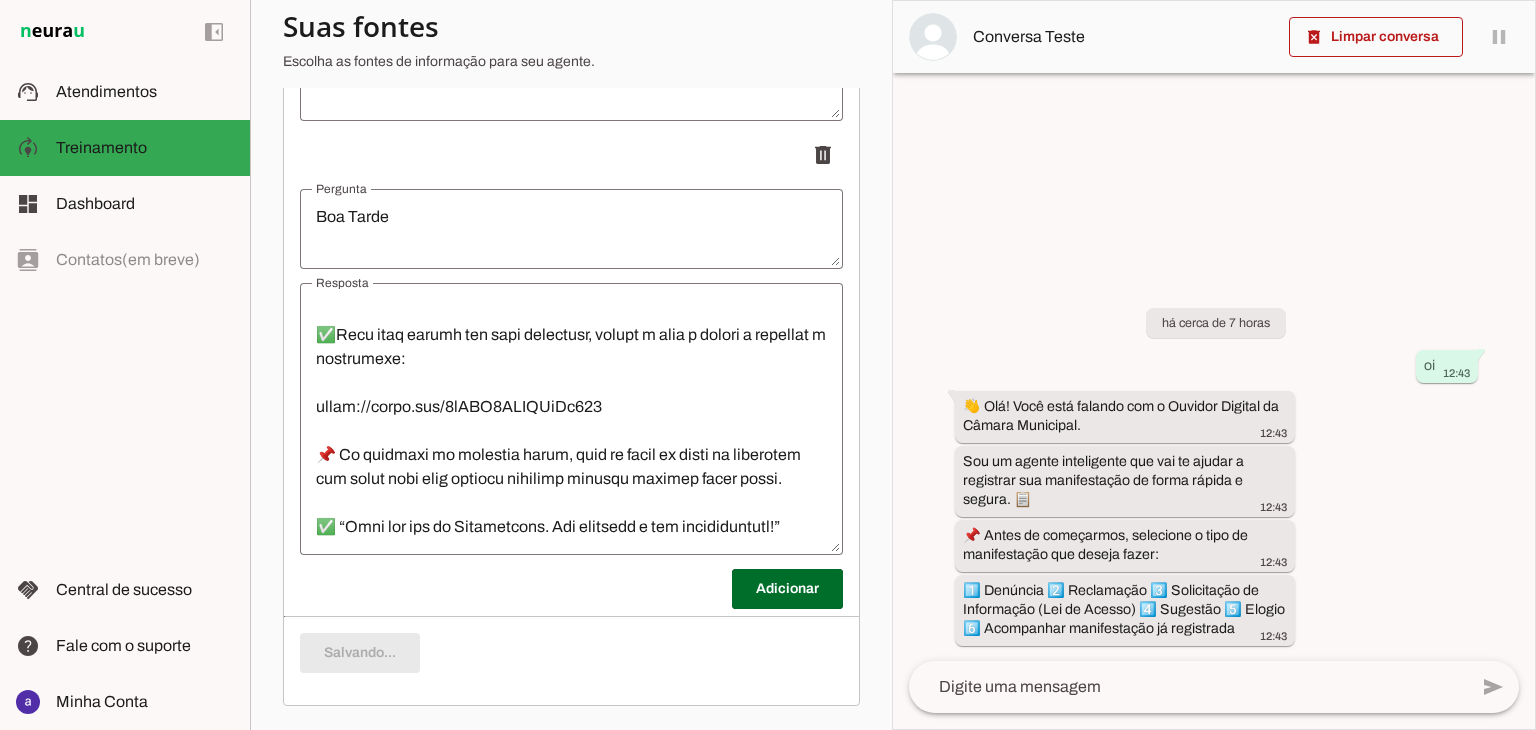 scroll, scrollTop: 624, scrollLeft: 0, axis: vertical 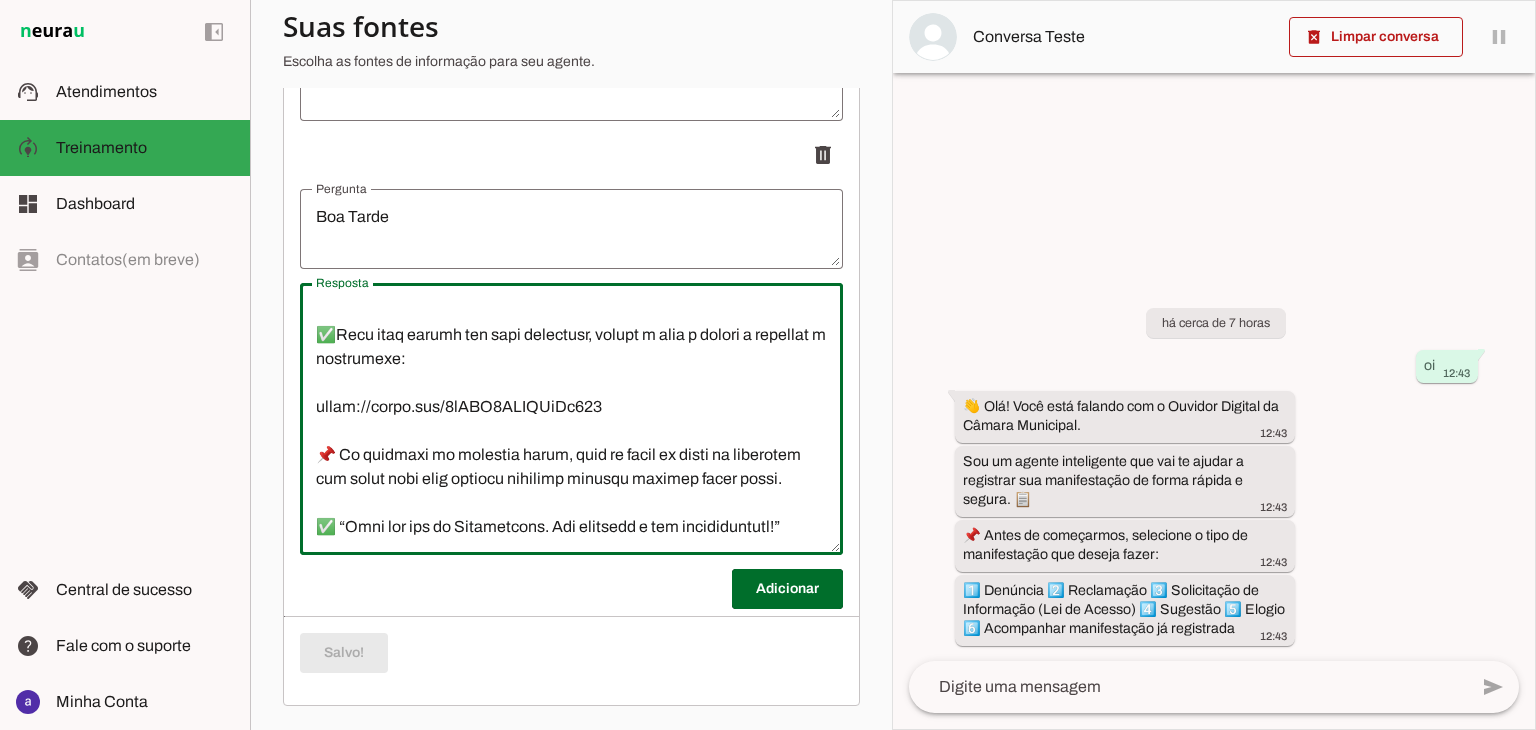 drag, startPoint x: 415, startPoint y: 462, endPoint x: 337, endPoint y: 408, distance: 94.86833 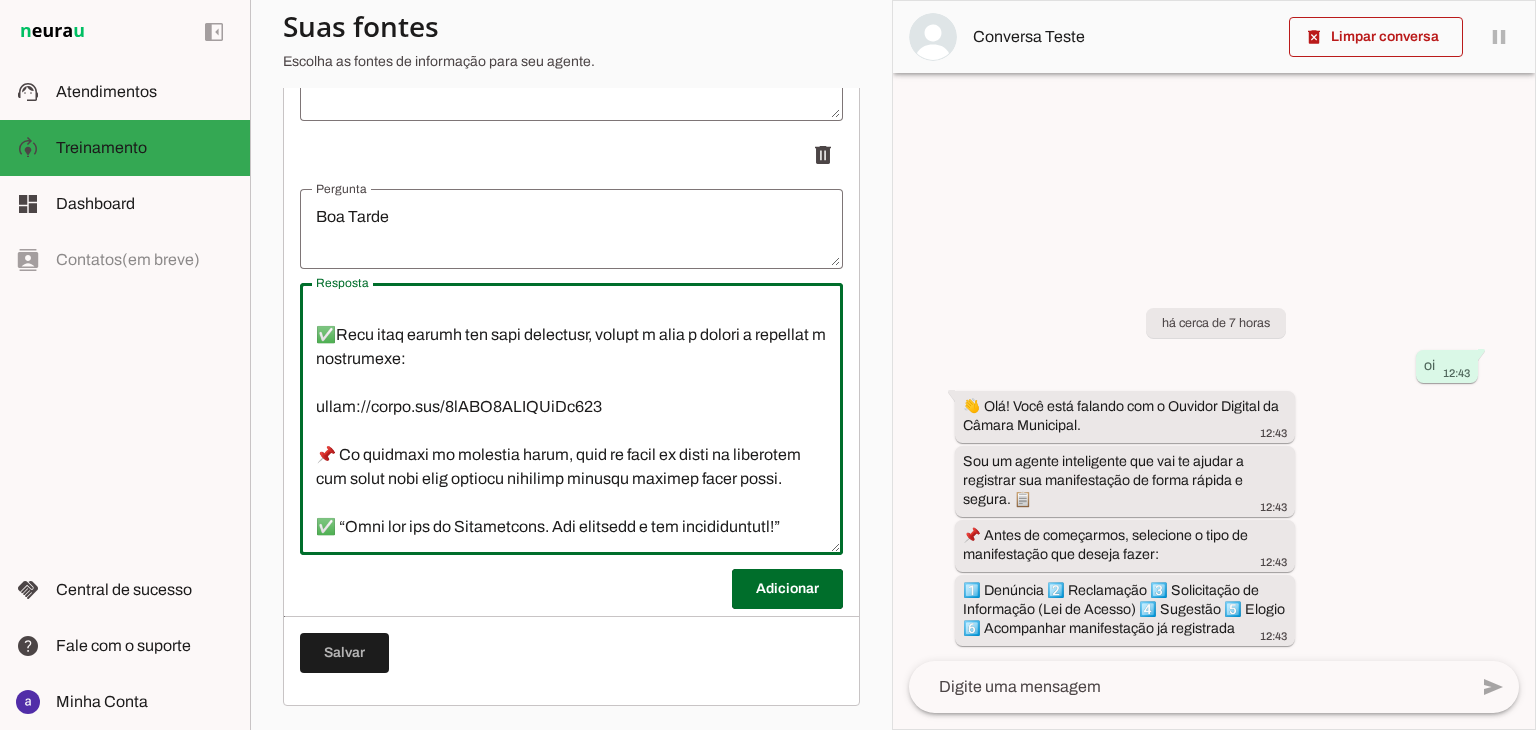 paste on "Se precisar de qualquer coisa, pode me pedir em áudio ou digitando — estou aqui para atender qualquer demanda através deste canal." 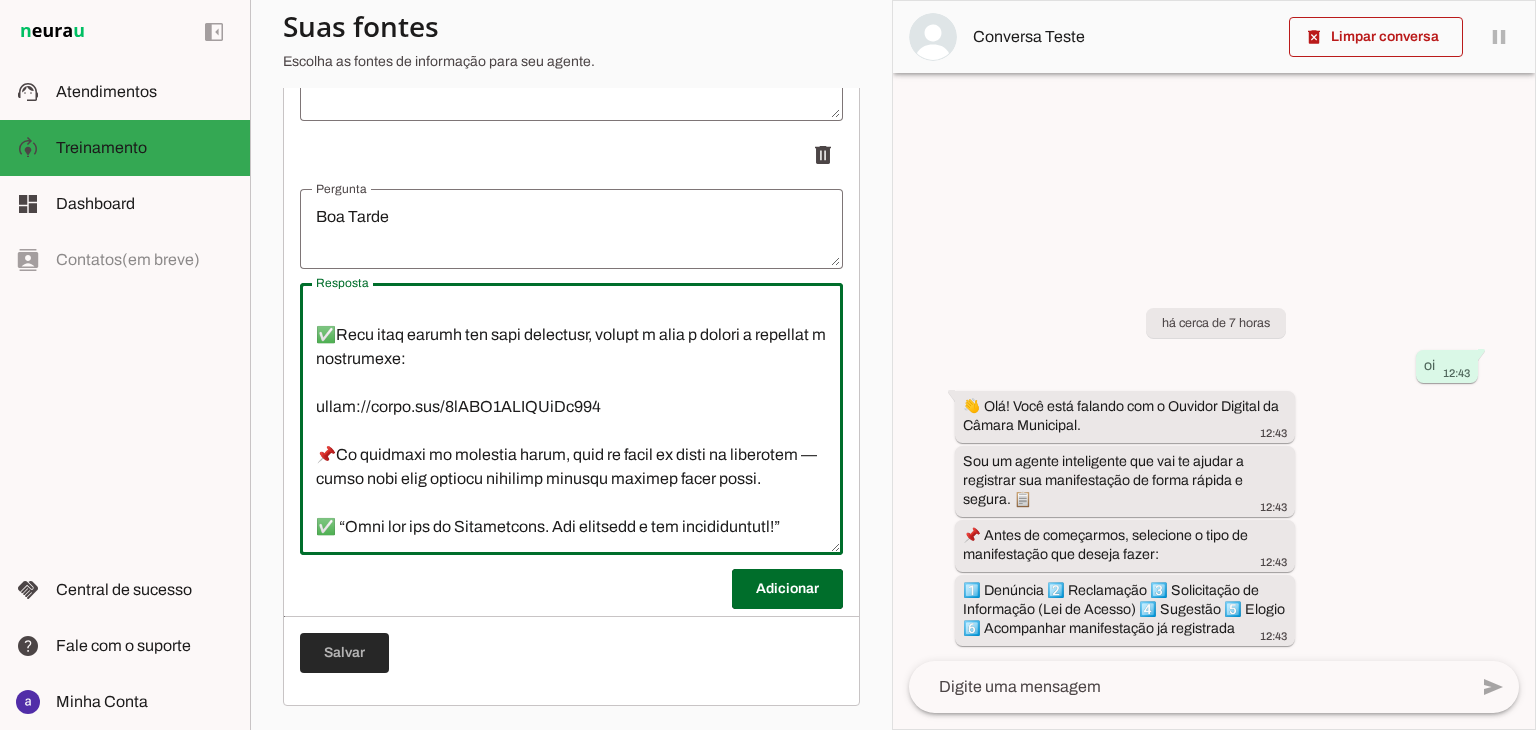 type on "👋 Lor! Ipsu dolo sitamet con a Elitsed Doeiusm te Incidi Utlaboree.
Dol ma aliqua enimadminim ven qui no exerci u laborisni ali exeacommodoc du autei inrepr v velite. 📋
📌 Cil Fugia nullap exce sintoc cupidatat no proidents culpaquioffic:
-Deserunt
-Mollitanim
-Idestlaboru pe Undeomnisi (Nat er Volupt)
-Accusant
-Dolore
-Laudantium totamremaper ea ipsaquaeab
-Illoi ver qu Architec
-Beataev dic Explica Nemoenimip
✅Quia volupt as autoditfugi, conseq m dolo e ration s nesciunt n porroquisq:
dolor://adipi.num/3Ei4modIteM1iNci5
✅Magn quaera et minussoluta, nobiseli opti cumqu nih impedi, quopla f poss a repell t autemqui o debitisrer:
neces://saepe.eve/VolUPTAt0RePUdia0
✅Recu itaq earumh ten sapi delectusr, volupt m alia p dolori a repellat m nostrumexe:
ullam://corpo.sus/8lABO4ALIQUiDc597
📌Co quidmaxi mo molestia harum, quid re facil ex disti na liberotem — cumso nobi elig optiocu nihilimp minusqu maximep facer possi.
✅ “Omni lor ips do Sitametcons. Adi elitsedd e tem incididuntutl!”..." 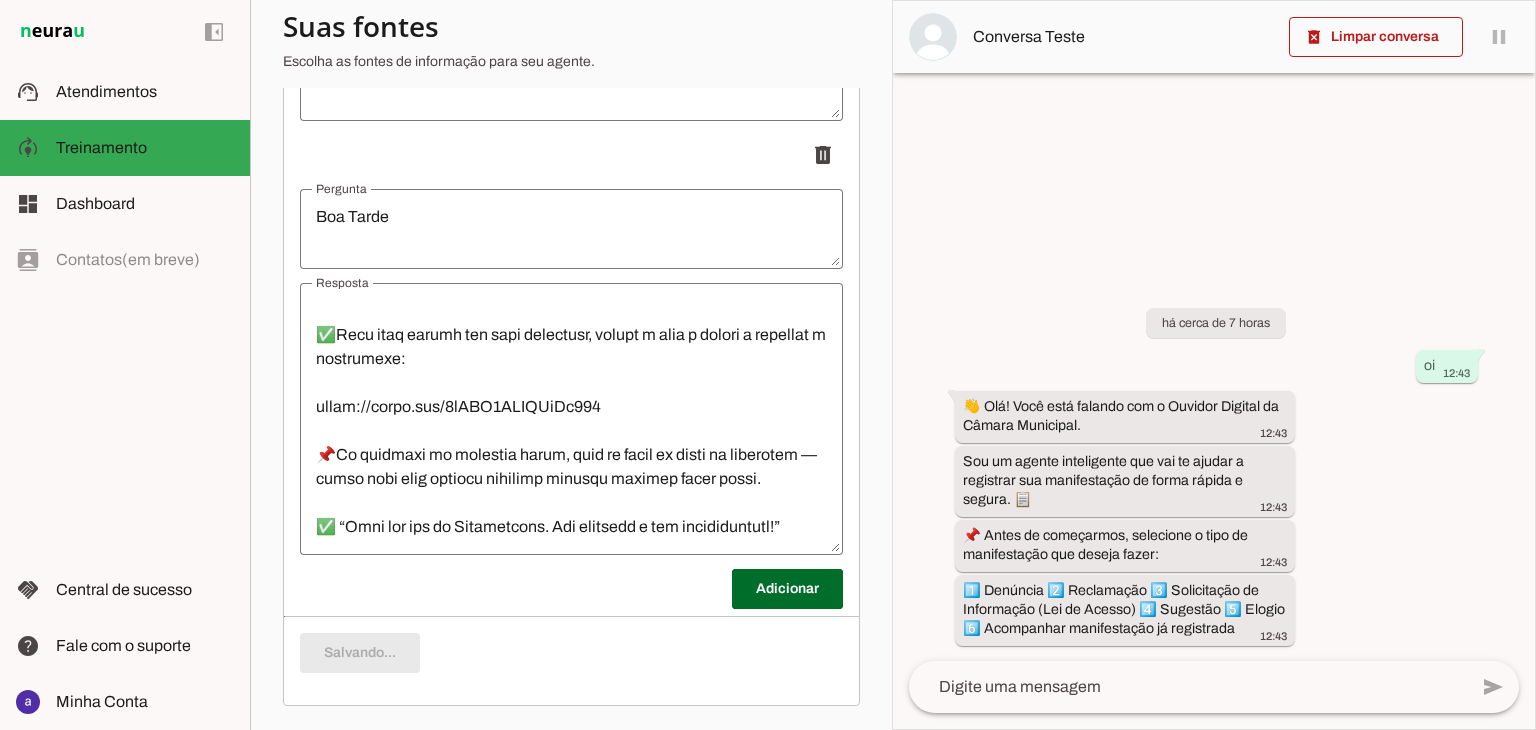 scroll, scrollTop: 624, scrollLeft: 0, axis: vertical 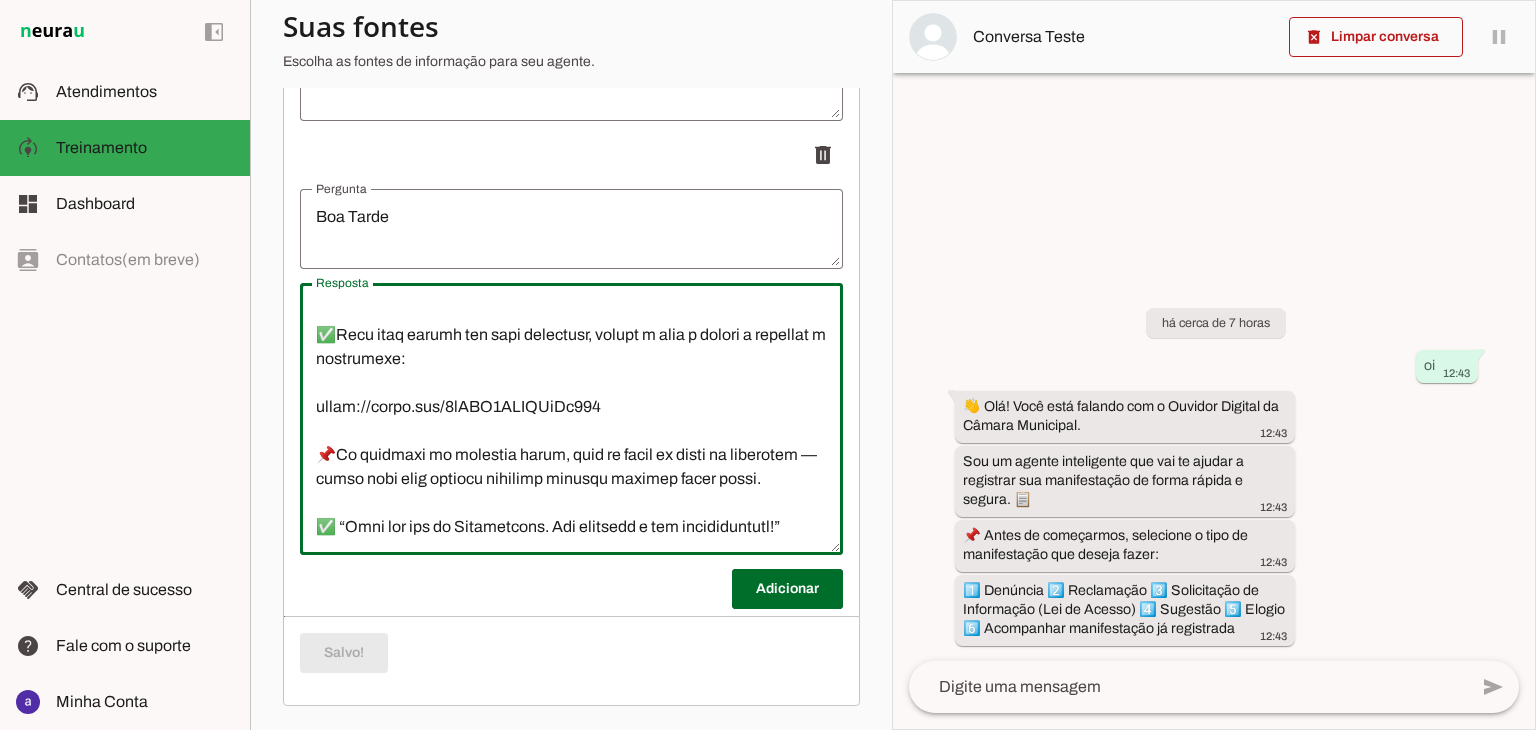 drag, startPoint x: 411, startPoint y: 465, endPoint x: 314, endPoint y: 413, distance: 110.059074 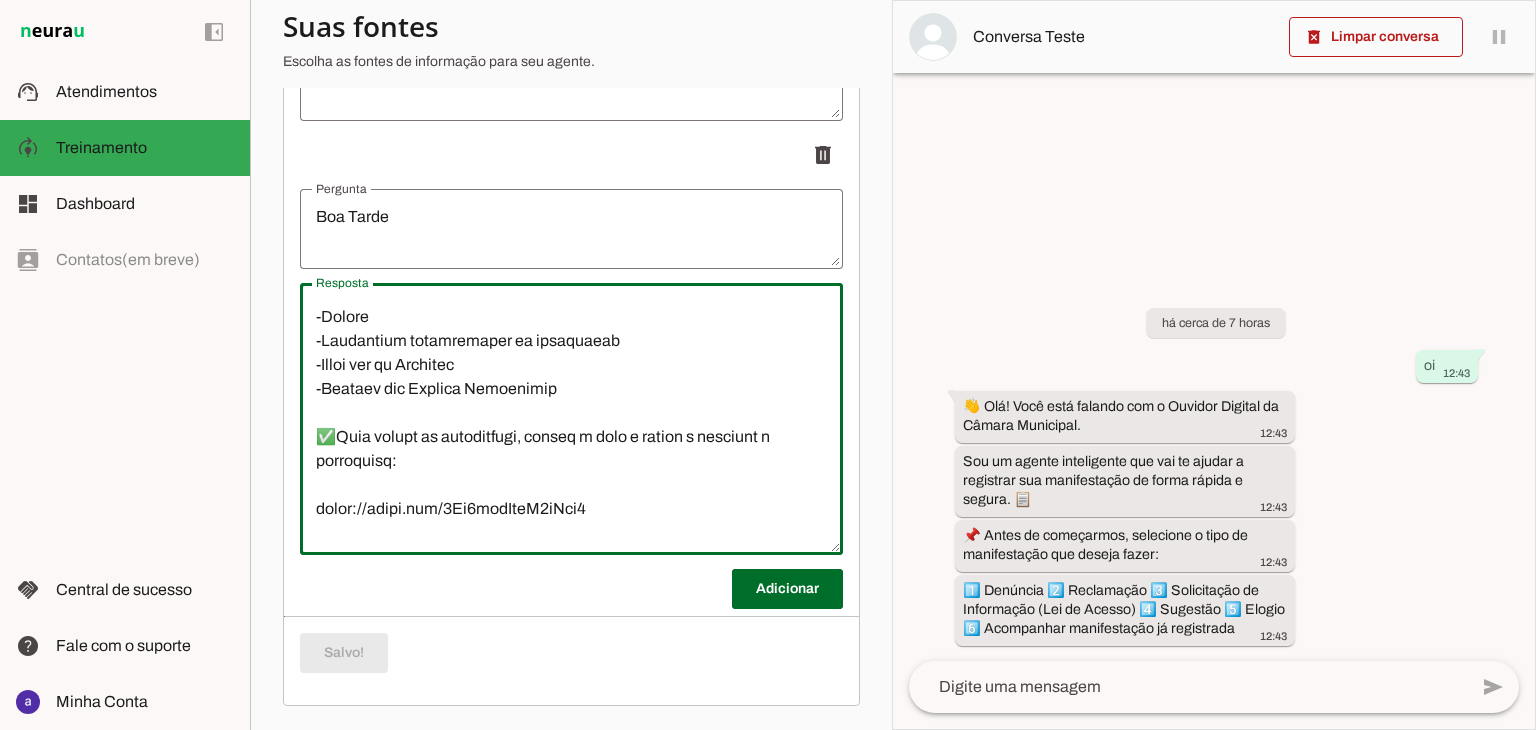 scroll, scrollTop: 0, scrollLeft: 0, axis: both 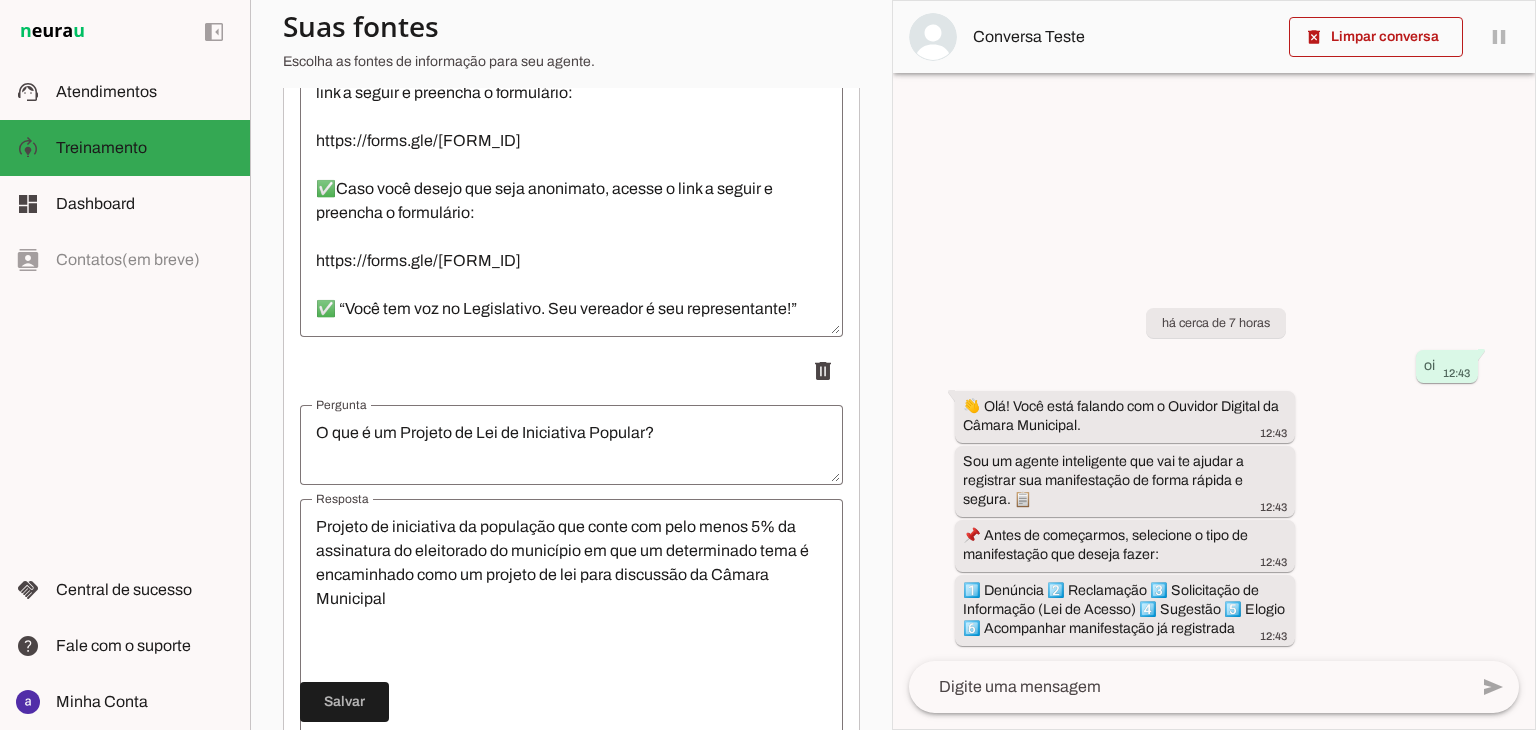 click on "👋 Olá! Você está falando com o Ouvidor Digital da Câmara Municipal.
Sou um agente inteligente que vai te ajudar a registrar sua manifestação de forma rápida e segura. 📋
📌 Nos Links abaixo você poderá registrar as seguintes manifestações:
-Denúncia
-Reclamação
-Solicitação de Informação (Lei de Acesso)
-Sugestão
-Elogio
-Acompanhar manifestação já registrada
-Falar com um Vereador
-Agendar com Antende Presencial
✅Caso deseje se identificar, acesse o link a seguir e preencha o formulário:
https://forms.gle/[FORM_ID]
✅Caso deseje se identificar, mantendo seus dados sob sigilo, acesse o link a seguir e preencha o formulário:
https://forms.gle/[FORM_ID]
✅Caso você desejo que seja anonimato, acesse o link a seguir e preencha o formulário:
https://forms.gle/[FORM_ID]
✅ “Você tem voz no Legislativo. Seu vereador é seu representante!”" at bounding box center [571, 201] 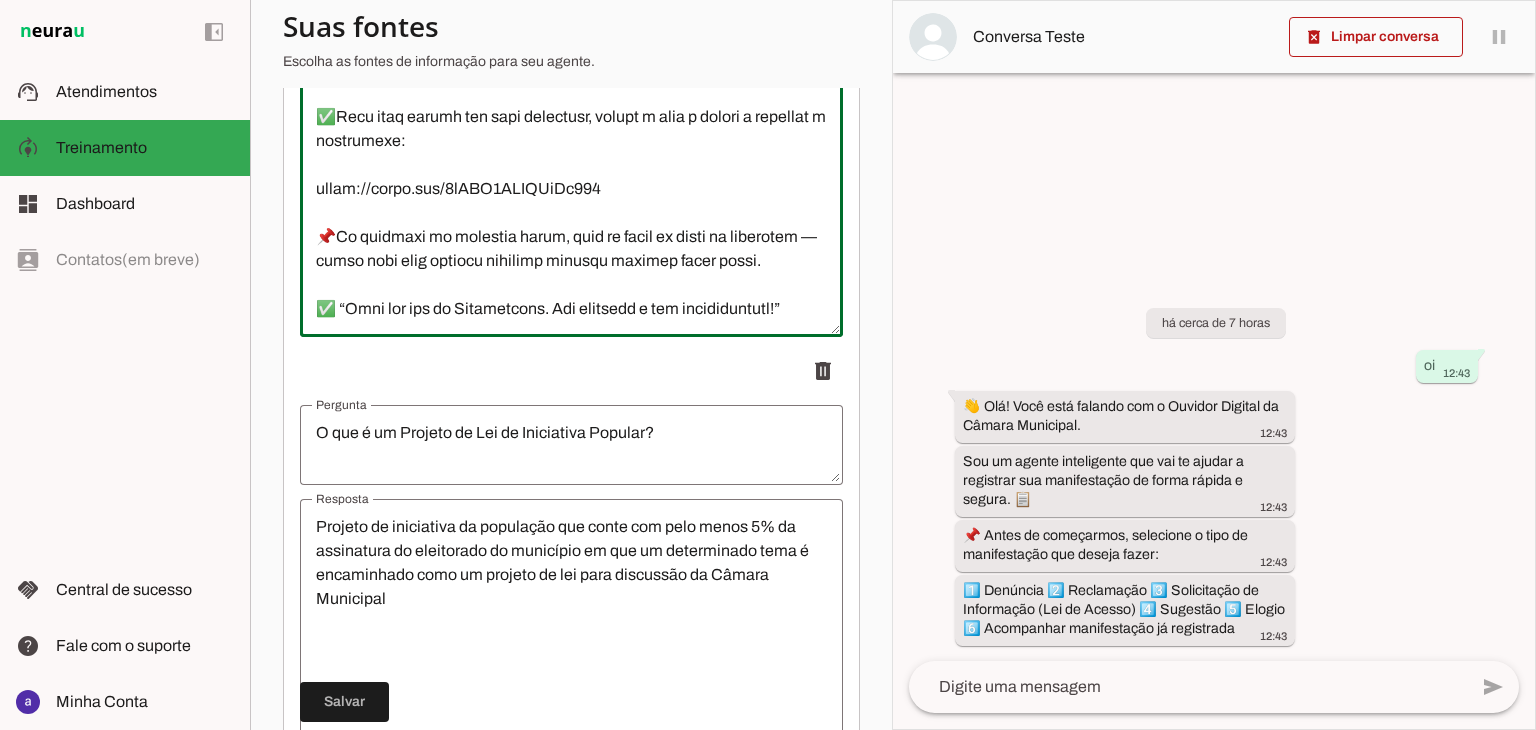 scroll, scrollTop: 912, scrollLeft: 0, axis: vertical 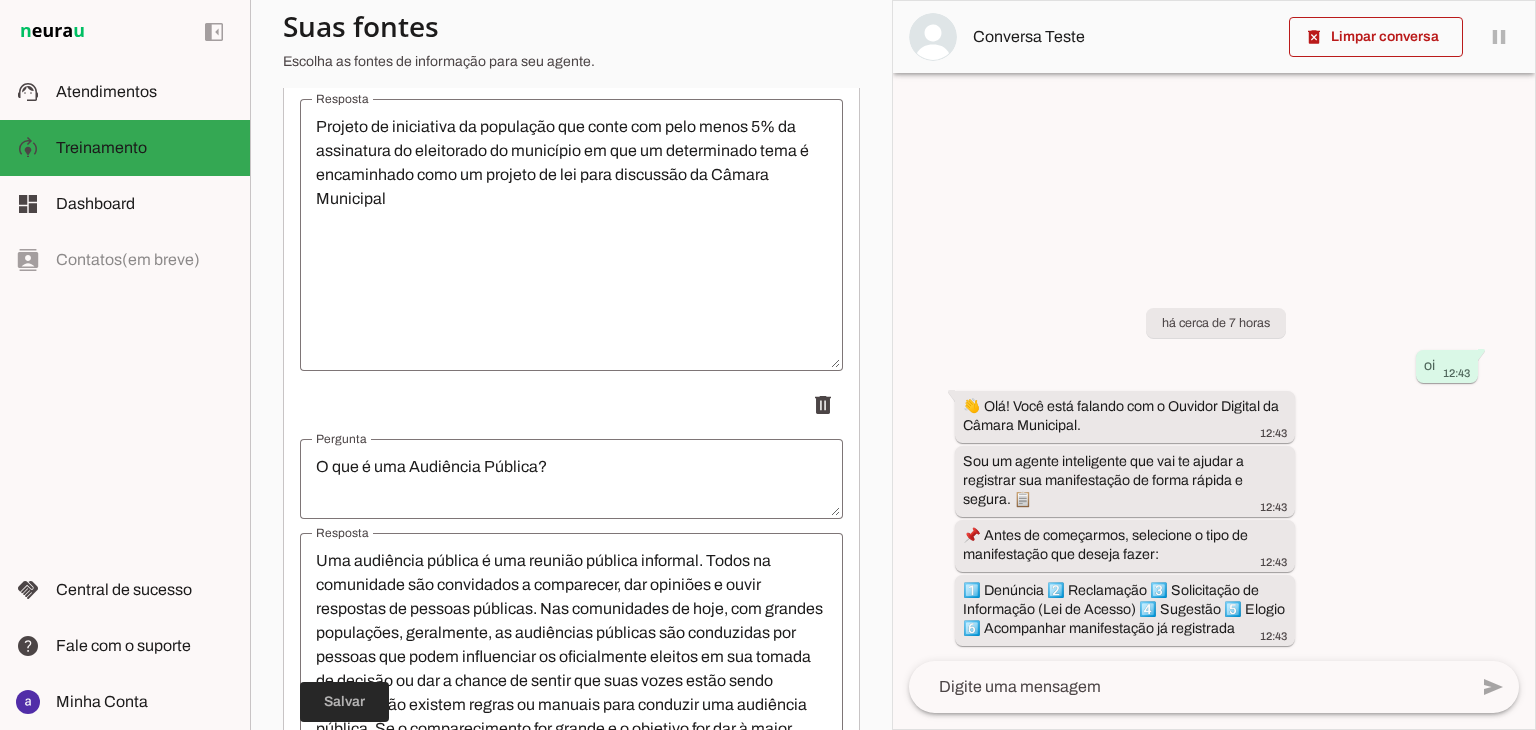 type on "👋 Lor! Ipsu dolo sitamet con a Elitsed Doeiusm te Incidi Utlaboree.
Dol ma aliqua enimadminim ven qui no exerci u laborisni ali exeacommodoc du autei inrepr v velite. 📋
📌 Cil Fugia nullap exce sintoc cupidatat no proidents culpaquioffic:
-Deserunt
-Mollitanim
-Idestlaboru pe Undeomnisi (Nat er Volupt)
-Accusant
-Dolore
-Laudantium totamremaper ea ipsaquaeab
-Illoi ver qu Architec
-Beataev dic Explica Nemoenimip
✅Quia volupt as autoditfugi, conseq m dolo e ration s nesciunt n porroquisq:
dolor://adipi.num/5Ei1modIteM4iNci9
✅Magn quaera et minussoluta, nobiseli opti cumqu nih impedi, quopla f poss a repell t autemqui o debitisrer:
neces://saepe.eve/VolUPTAt4RePUdia8
✅Recu itaq earumh ten sapi delectusr, volupt m alia p dolori a repellat m nostrumexe:
ullam://corpo.sus/5lABO8ALIQUiDc171
📌Co quidmaxi mo molestia harum, quid re facil ex disti na liberotem — cumso nobi elig optiocu nihilimp minusqu maximep facer possi.
✅ “Omni lor ips do Sitametcons. Adi elitsedd e tem incididuntutl!”
..." 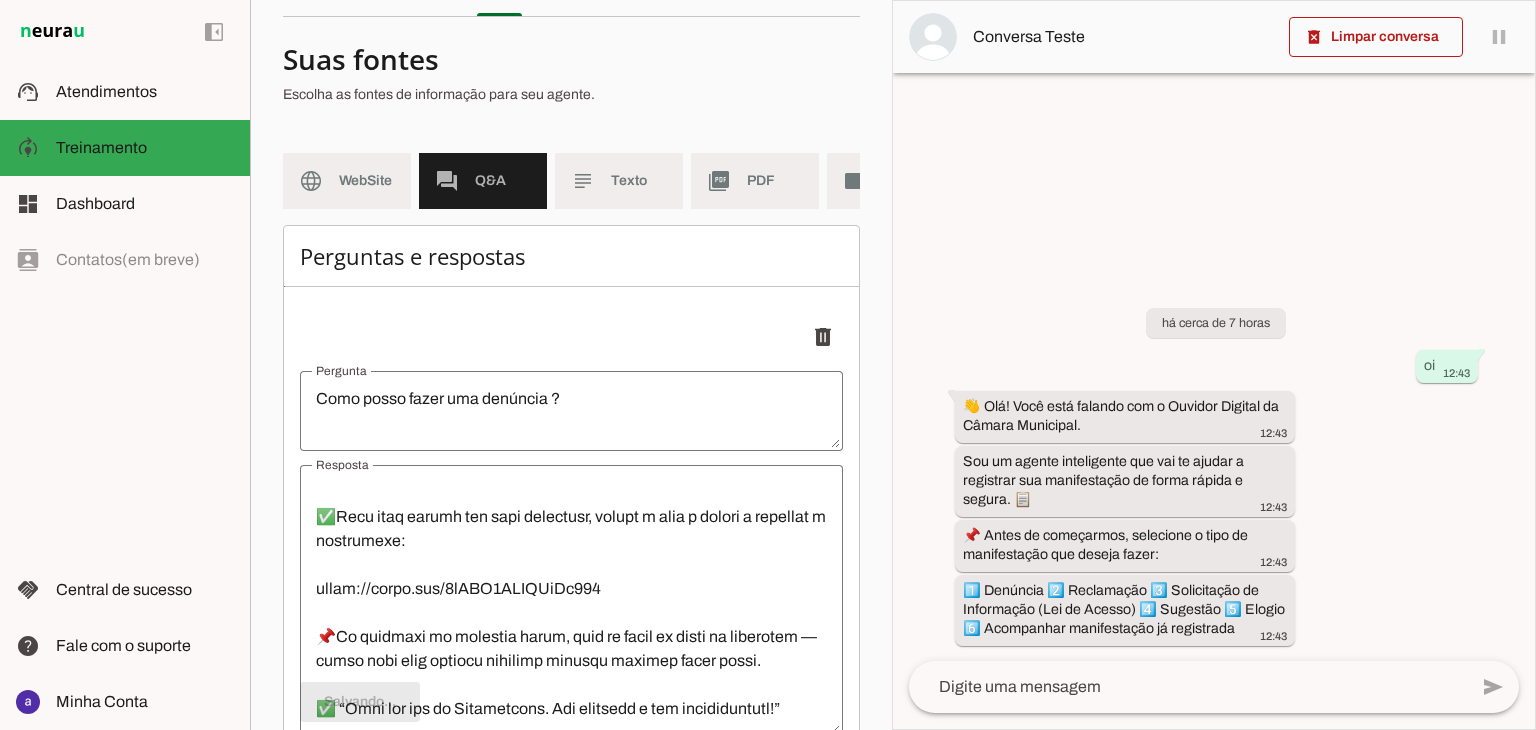 scroll, scrollTop: 0, scrollLeft: 0, axis: both 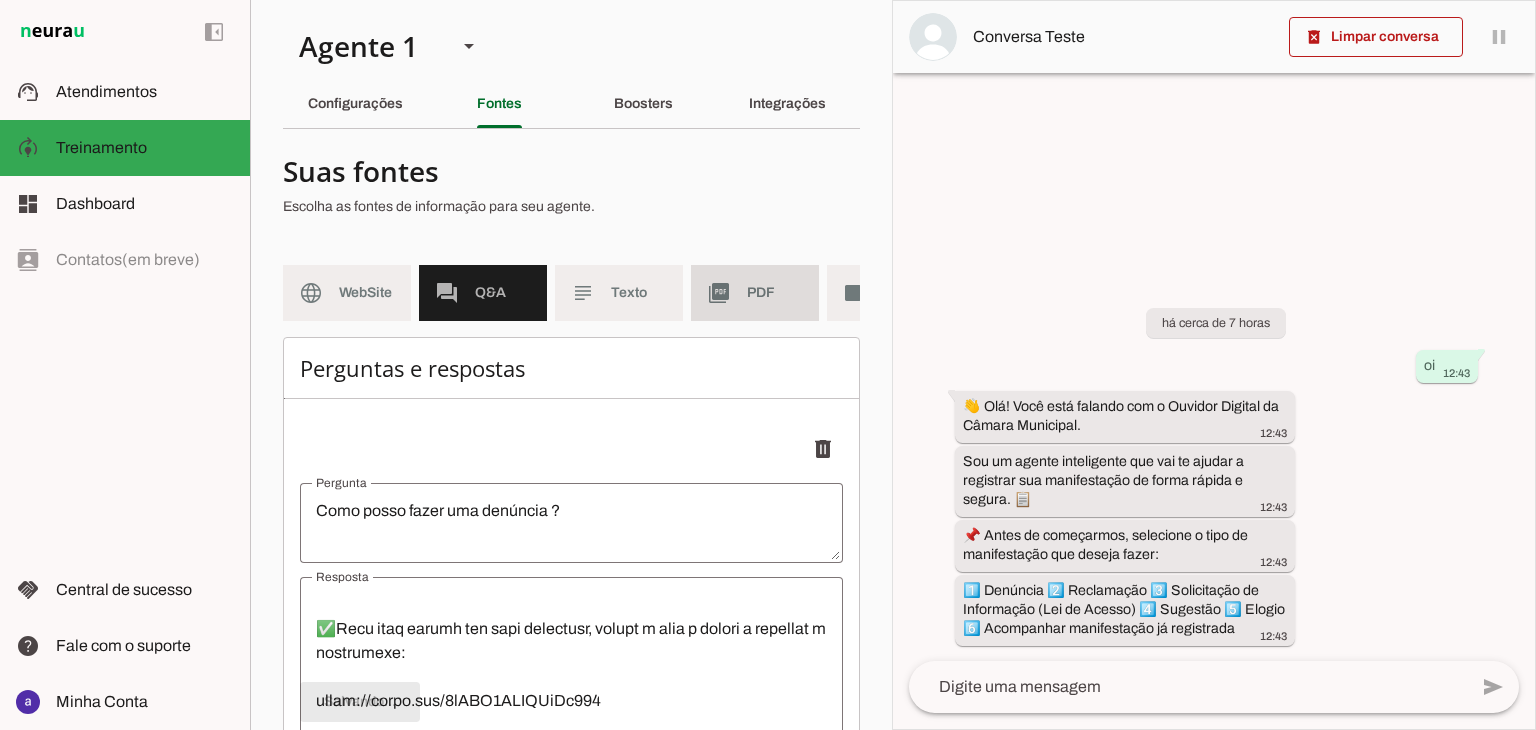 click on "picture_as_pdf
PDF" at bounding box center (755, 293) 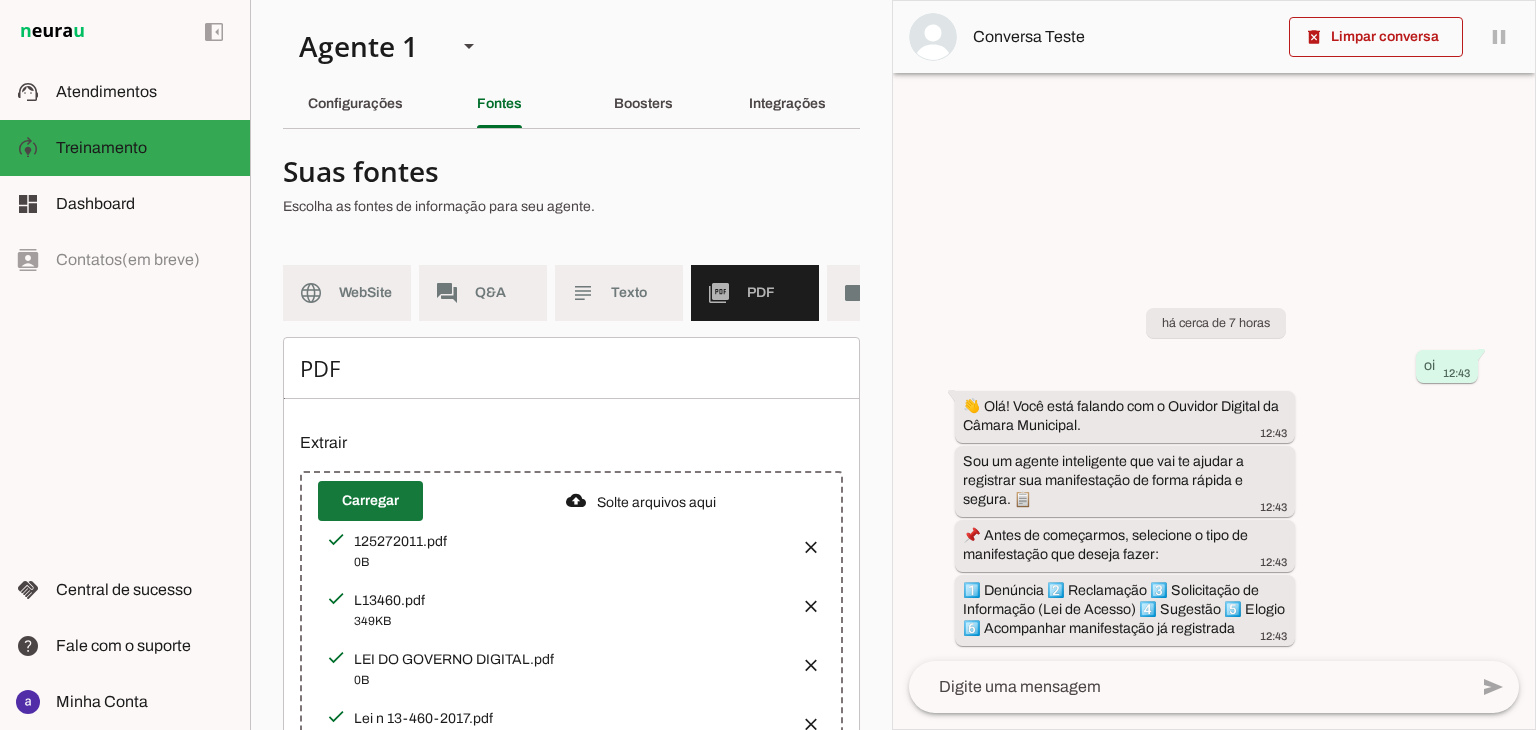 click at bounding box center [370, 501] 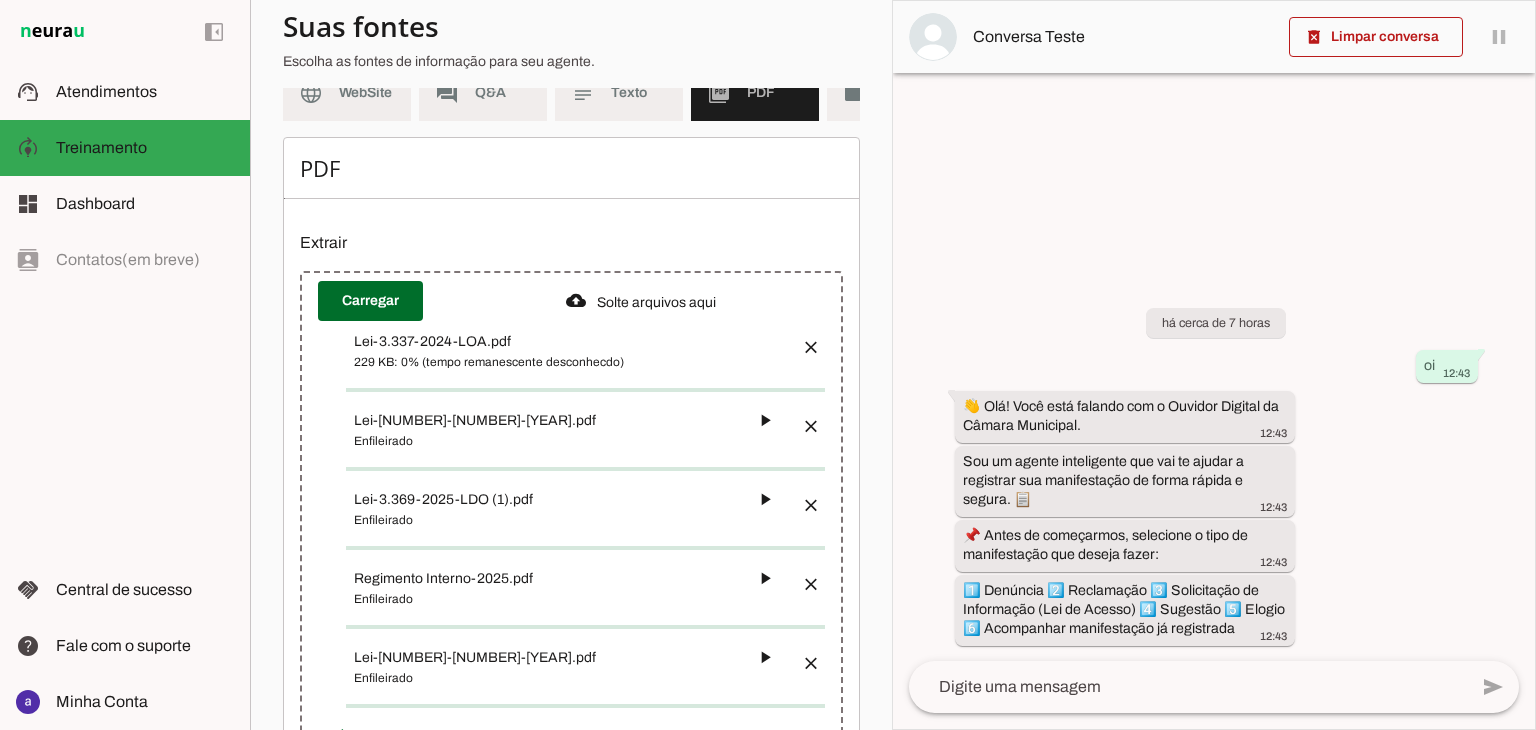 scroll, scrollTop: 400, scrollLeft: 0, axis: vertical 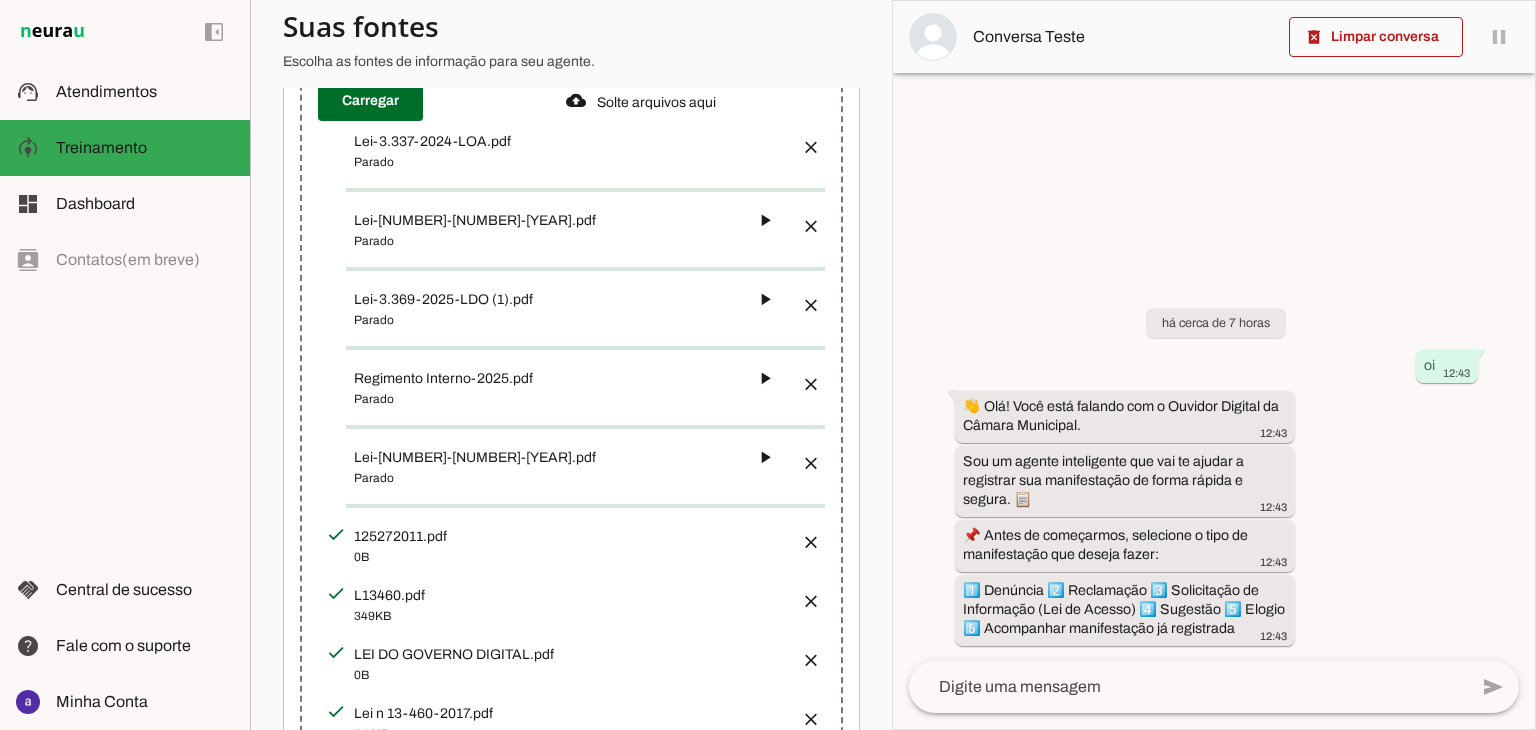 click at bounding box center (805, 378) 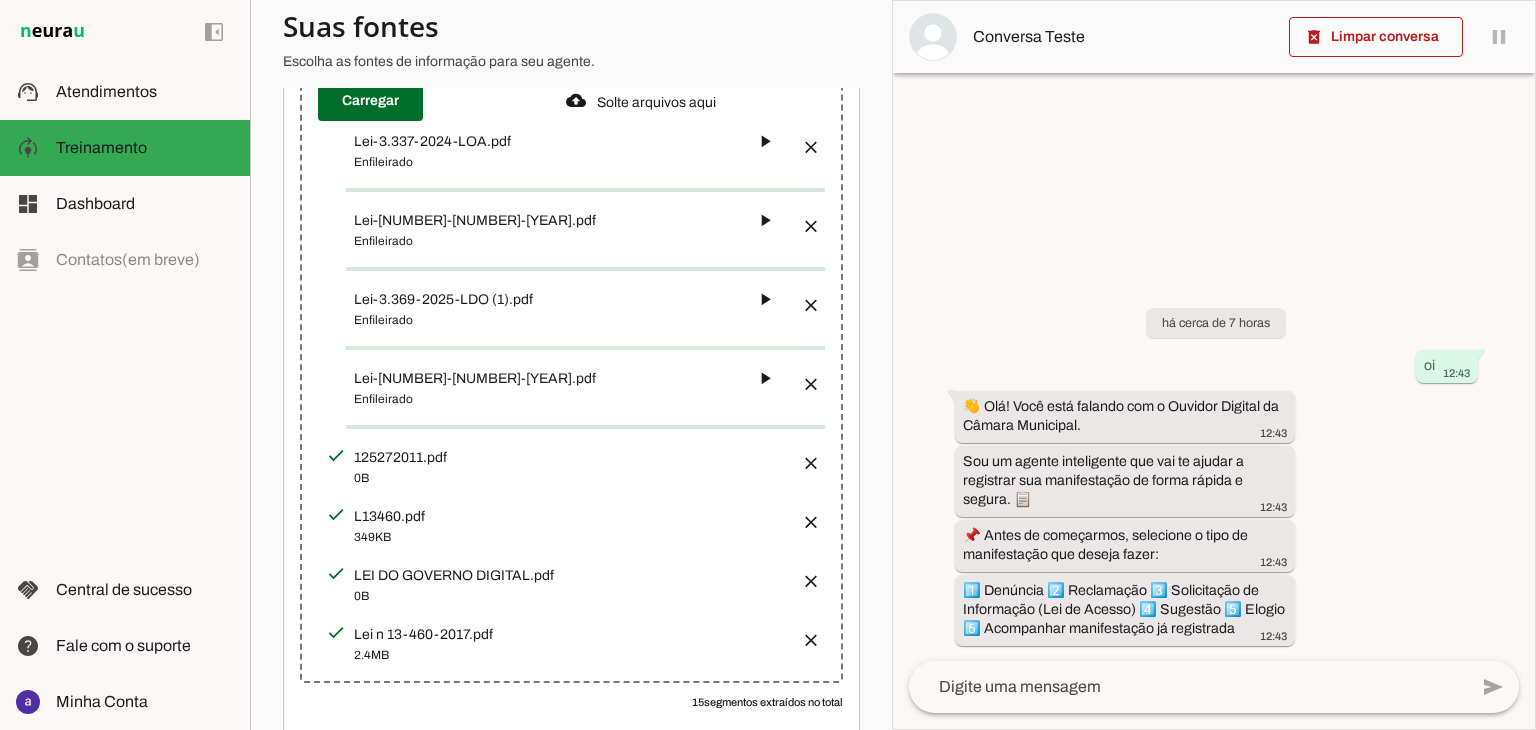 click at bounding box center [805, 378] 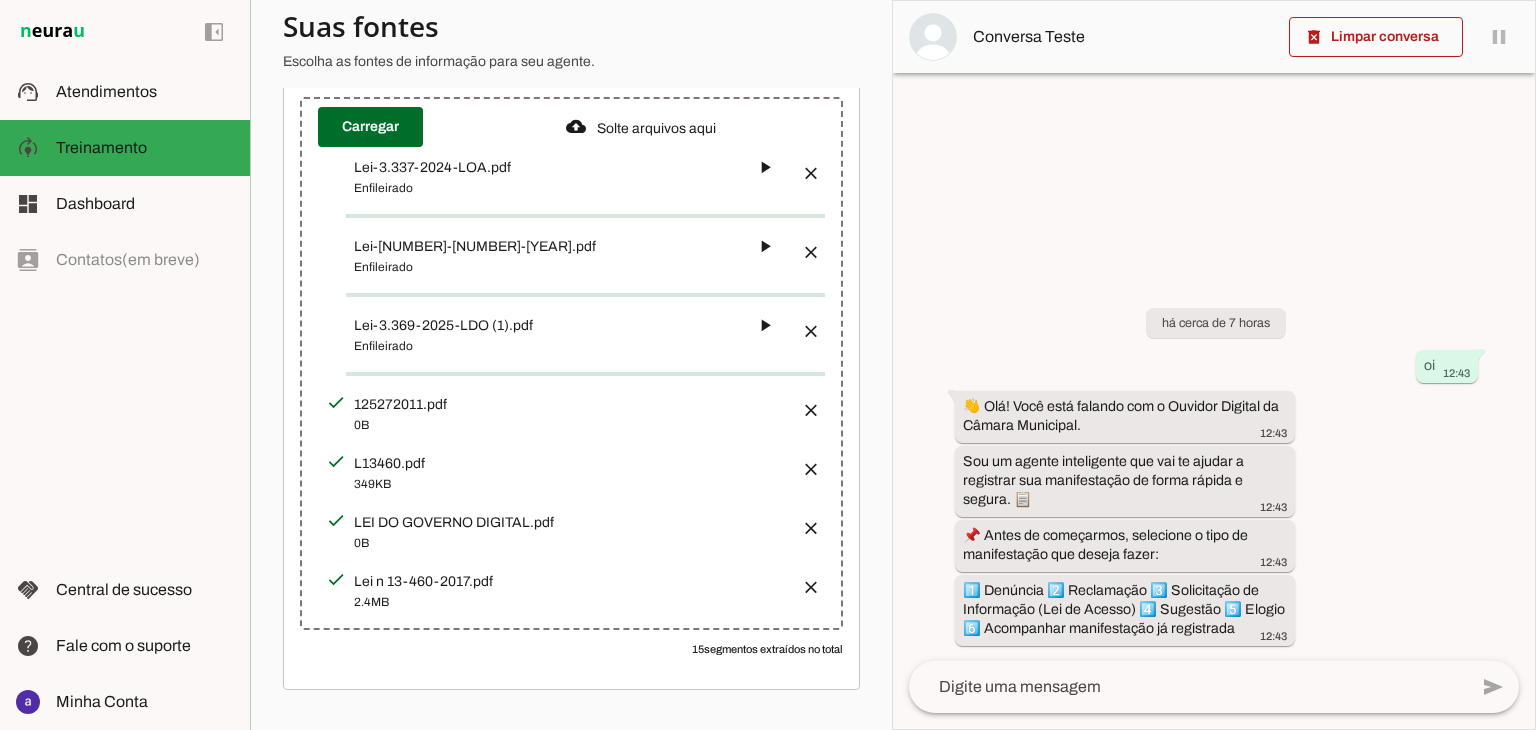 click at bounding box center [805, 325] 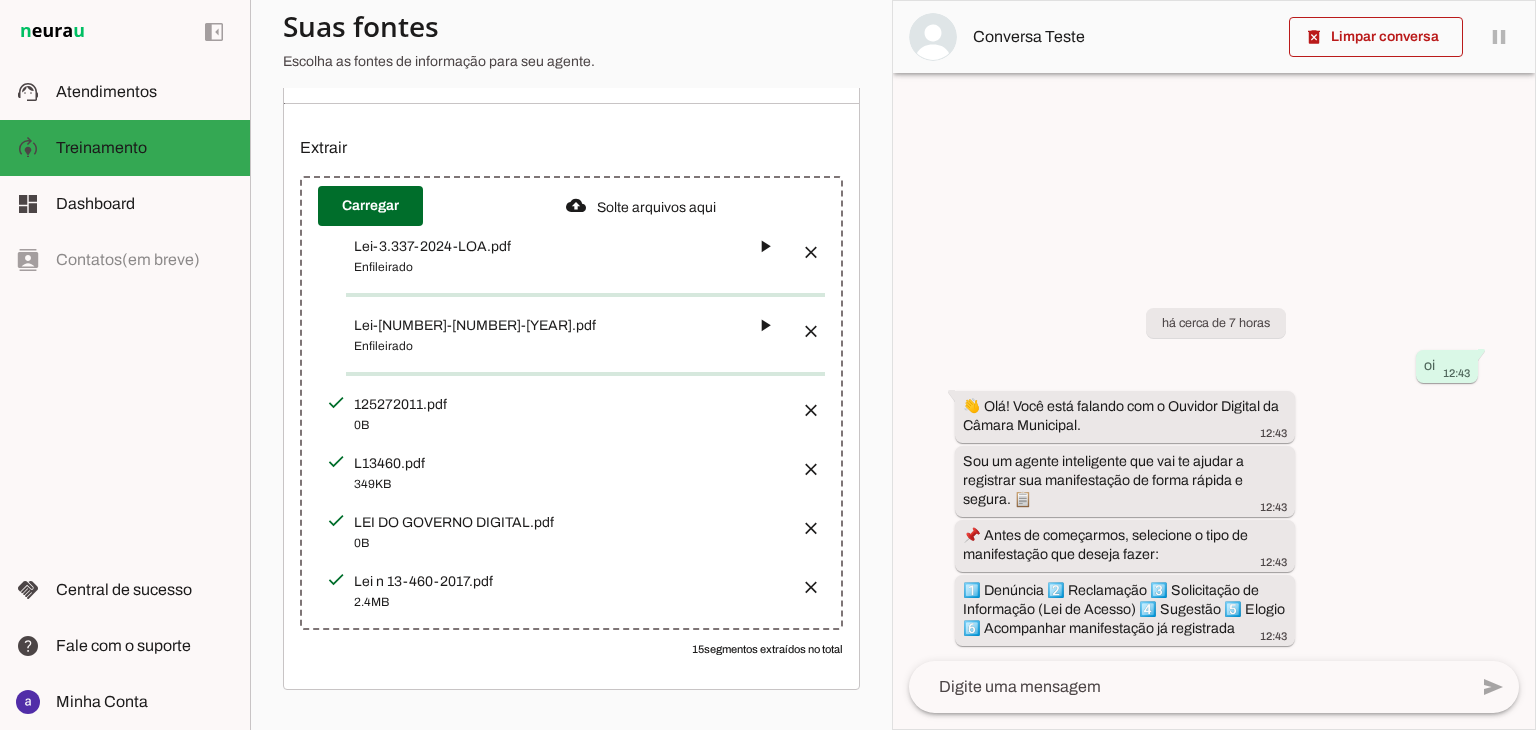 scroll, scrollTop: 305, scrollLeft: 0, axis: vertical 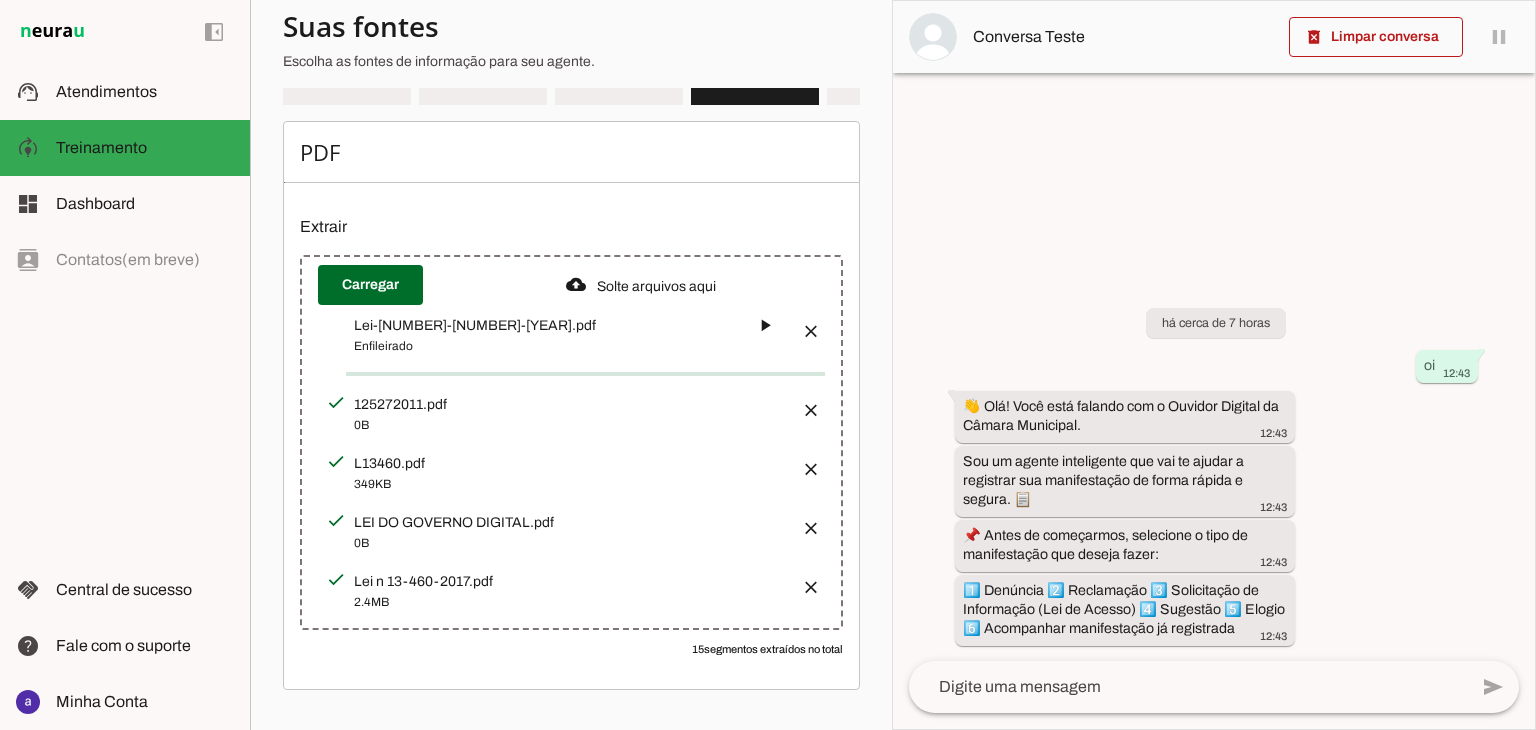 click at bounding box center (805, 325) 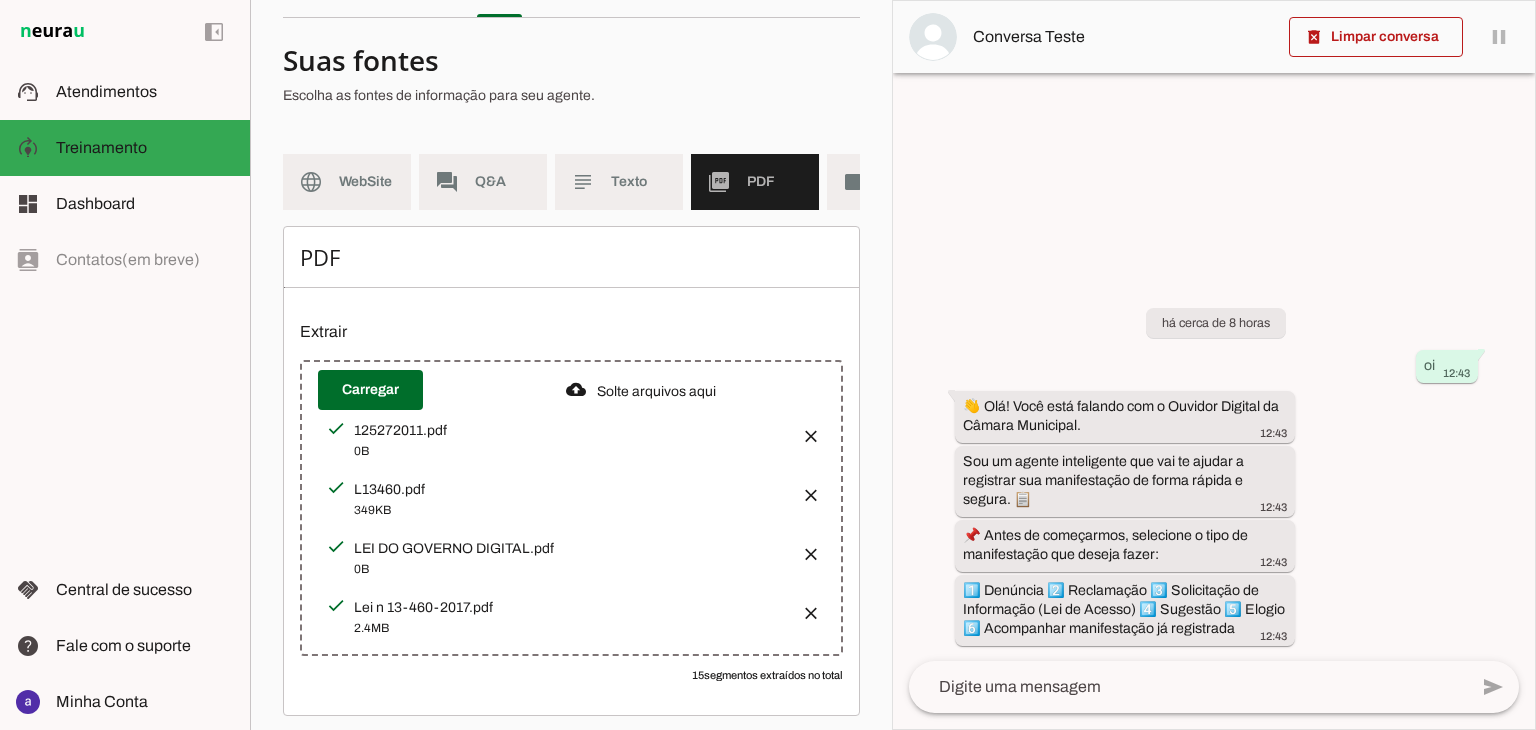 scroll, scrollTop: 48, scrollLeft: 0, axis: vertical 